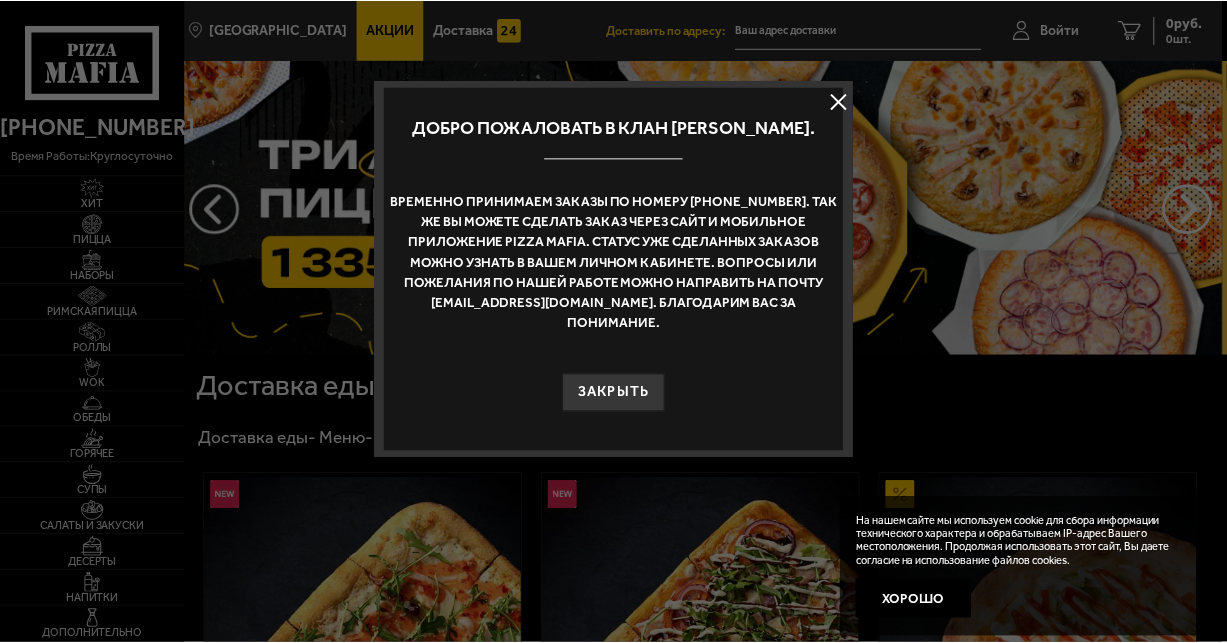 scroll, scrollTop: 0, scrollLeft: 0, axis: both 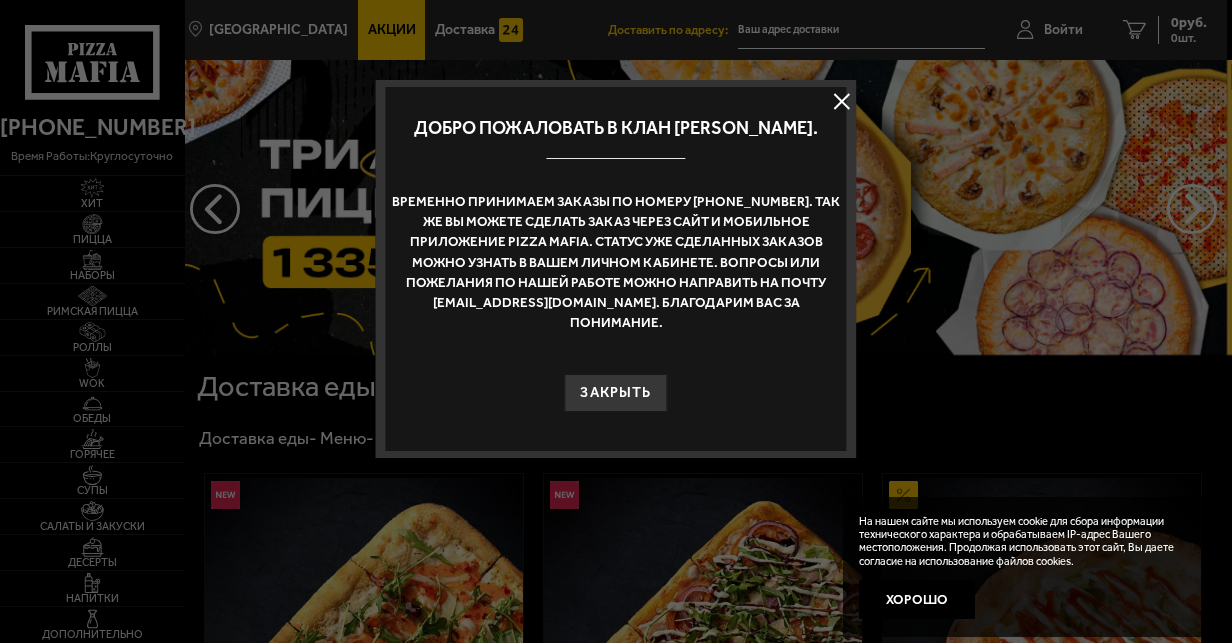 click at bounding box center [616, 321] 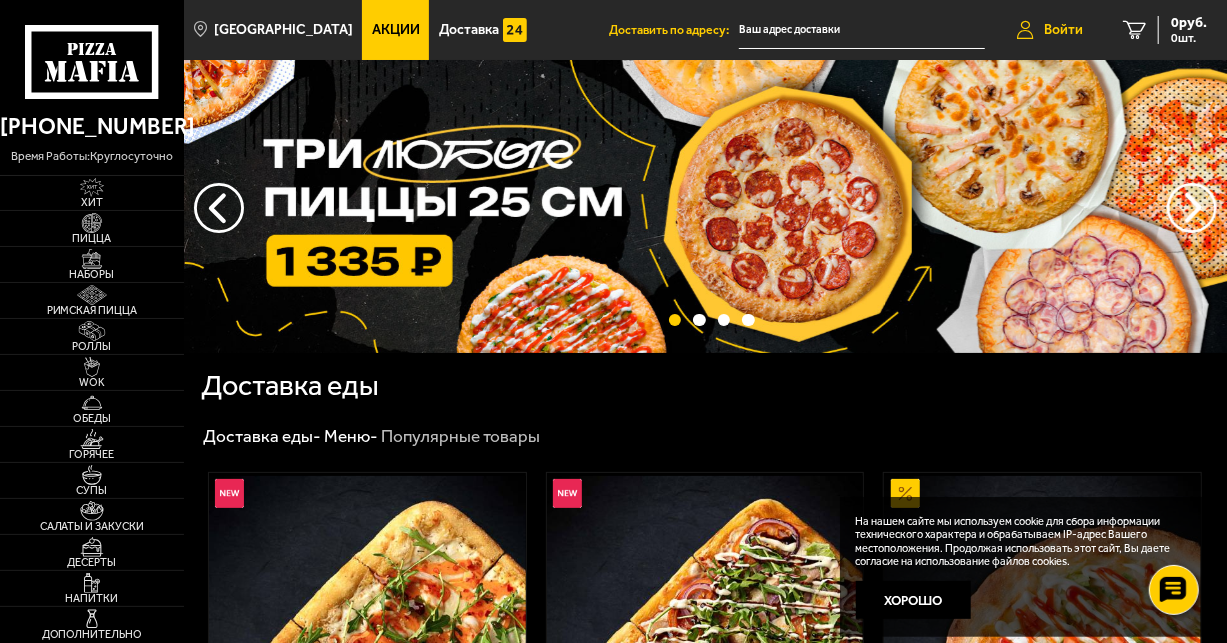 click on "Войти" at bounding box center [1063, 30] 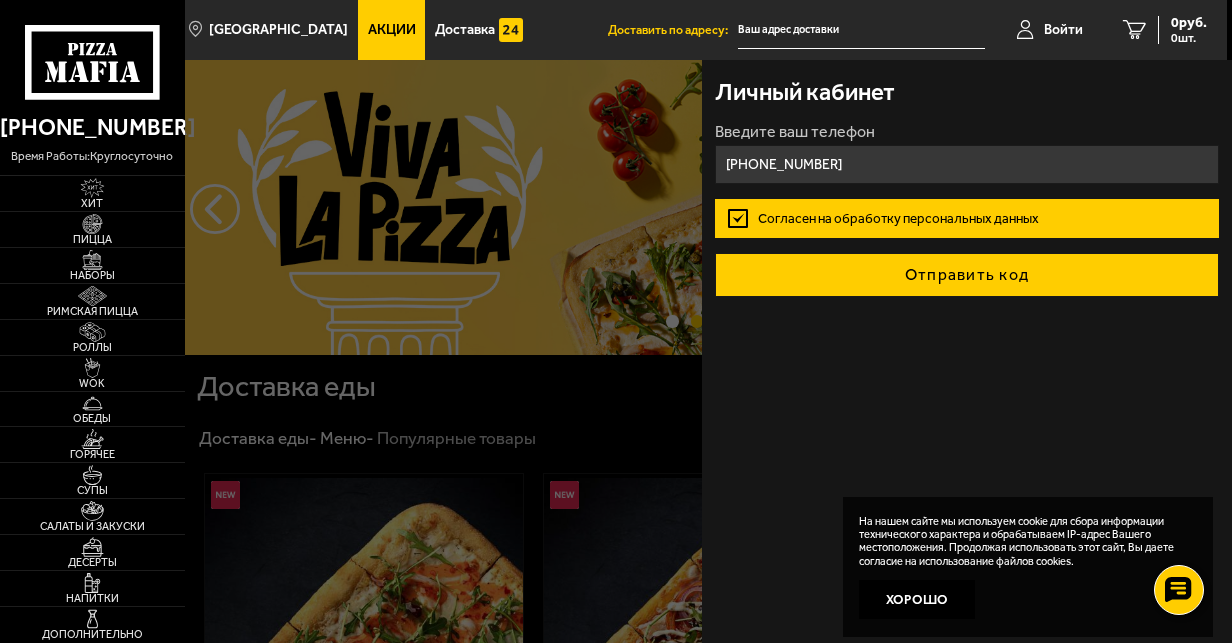 type on "+7 (911) 296-20-08" 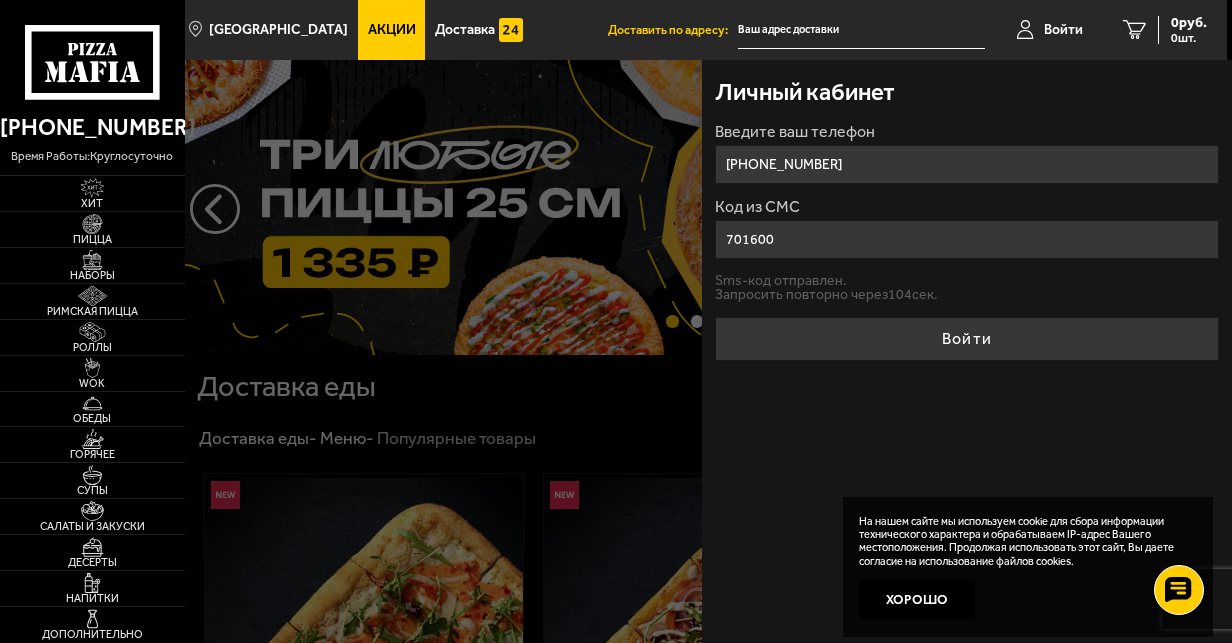 type on "701600" 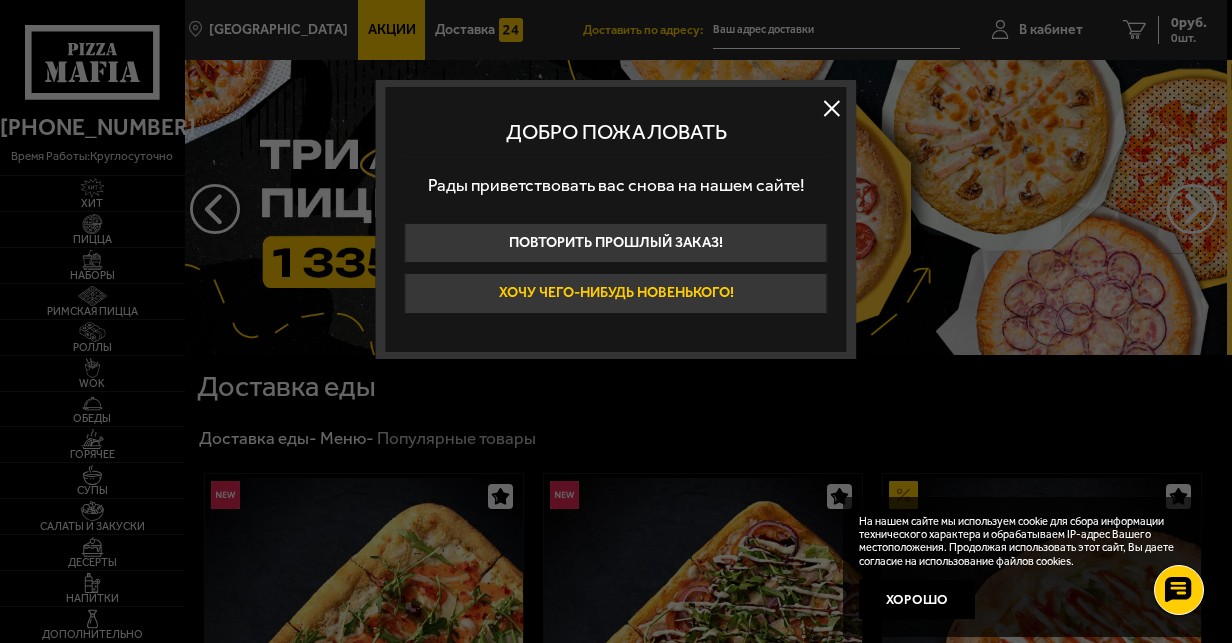 click on "Хочу чего-нибудь новенького!" at bounding box center (616, 293) 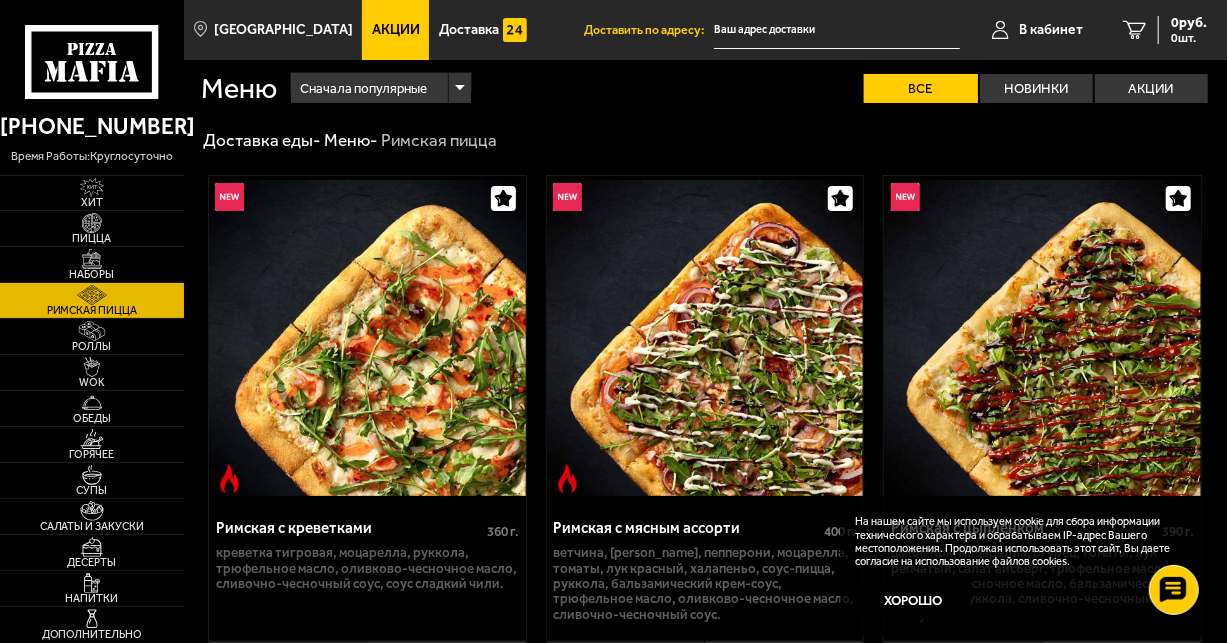 scroll, scrollTop: 562, scrollLeft: 0, axis: vertical 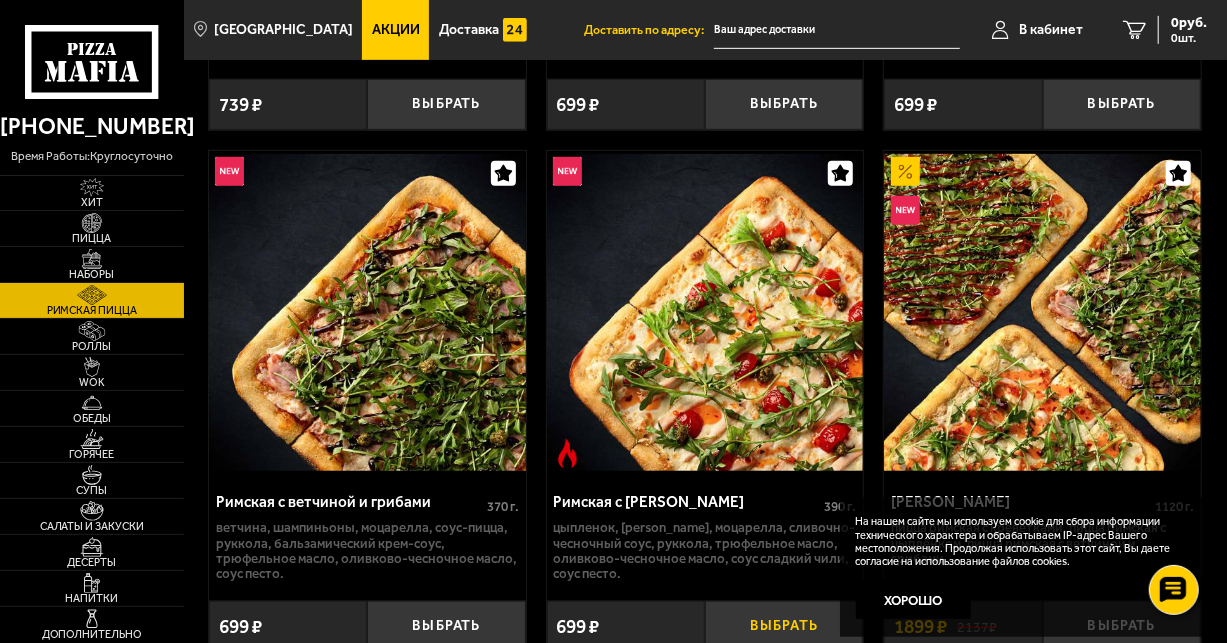 click on "Выбрать" at bounding box center [784, 626] 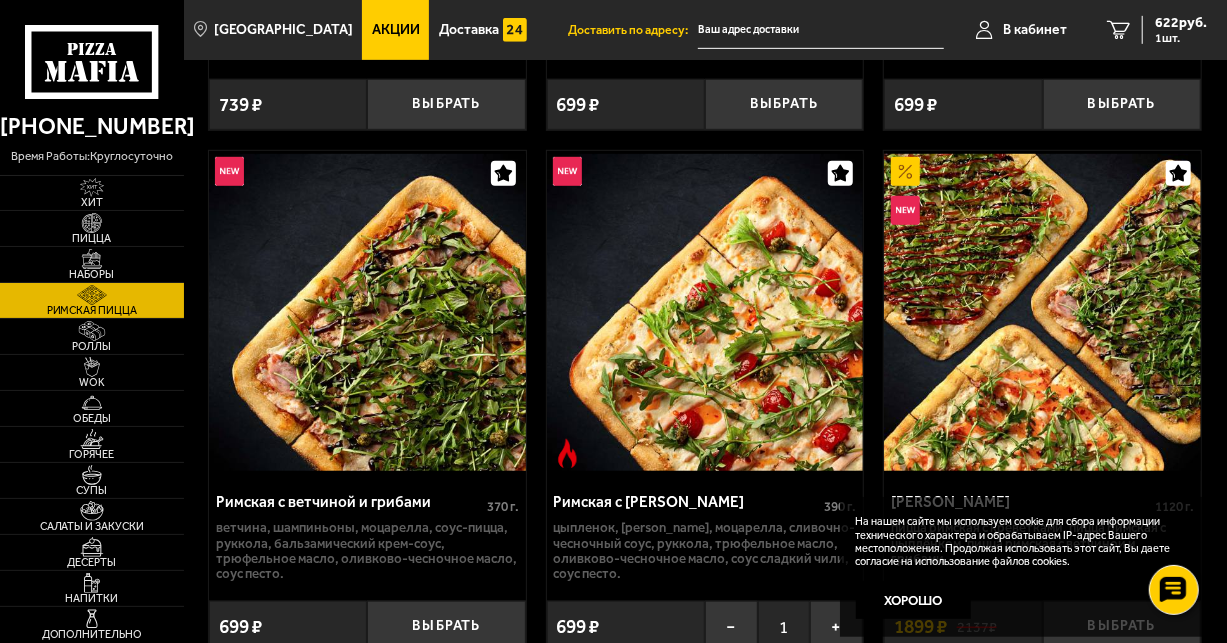 scroll, scrollTop: 0, scrollLeft: 0, axis: both 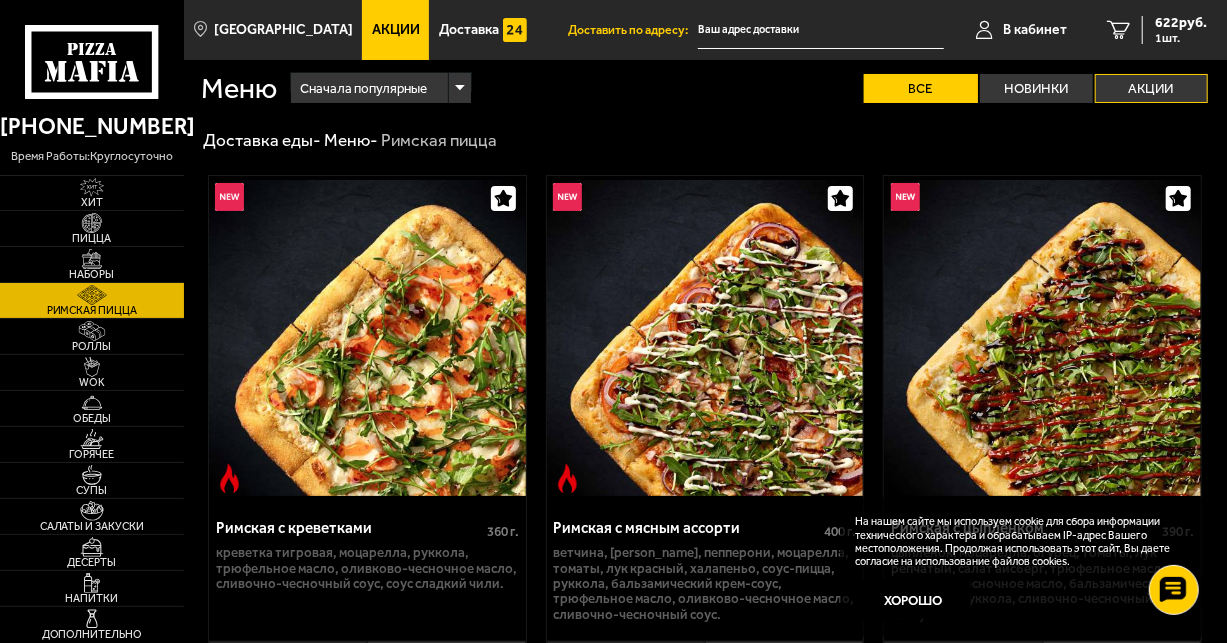 click on "Акции" at bounding box center (1151, 88) 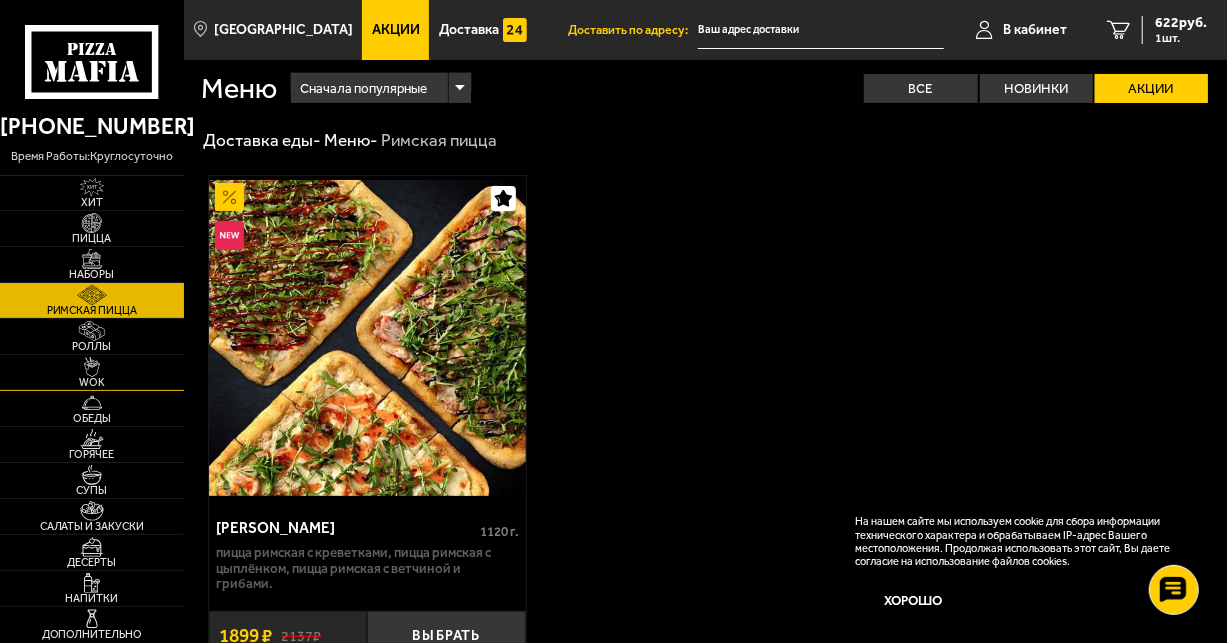 click at bounding box center (91, 367) 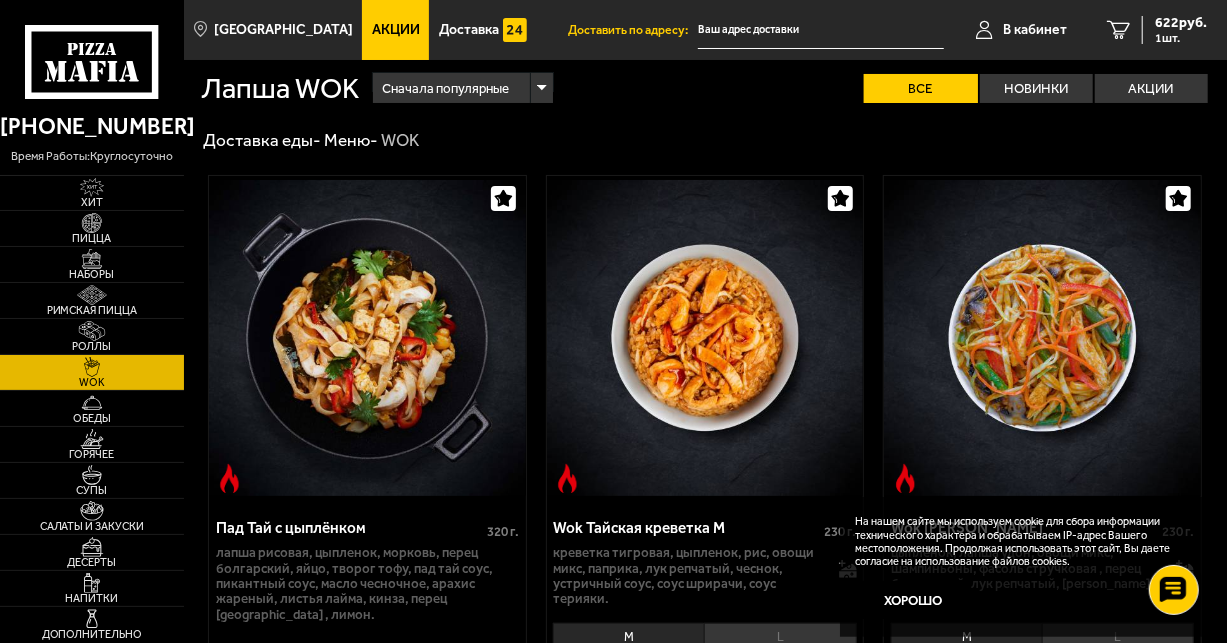 scroll, scrollTop: 562, scrollLeft: 0, axis: vertical 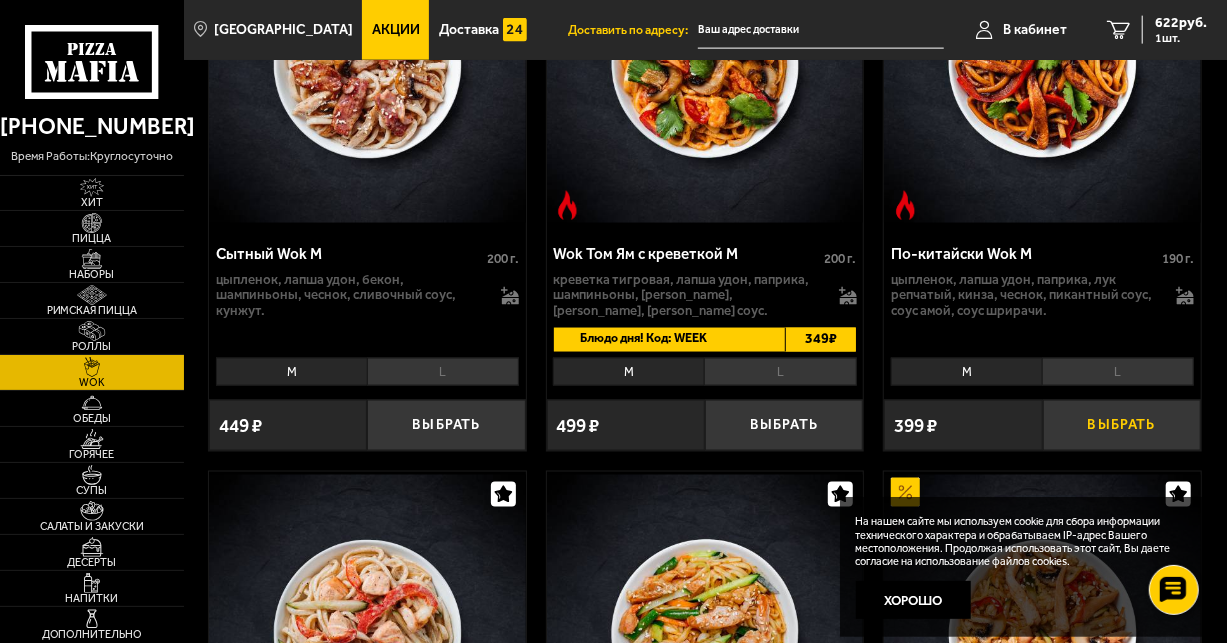 click on "Выбрать" at bounding box center (1122, 425) 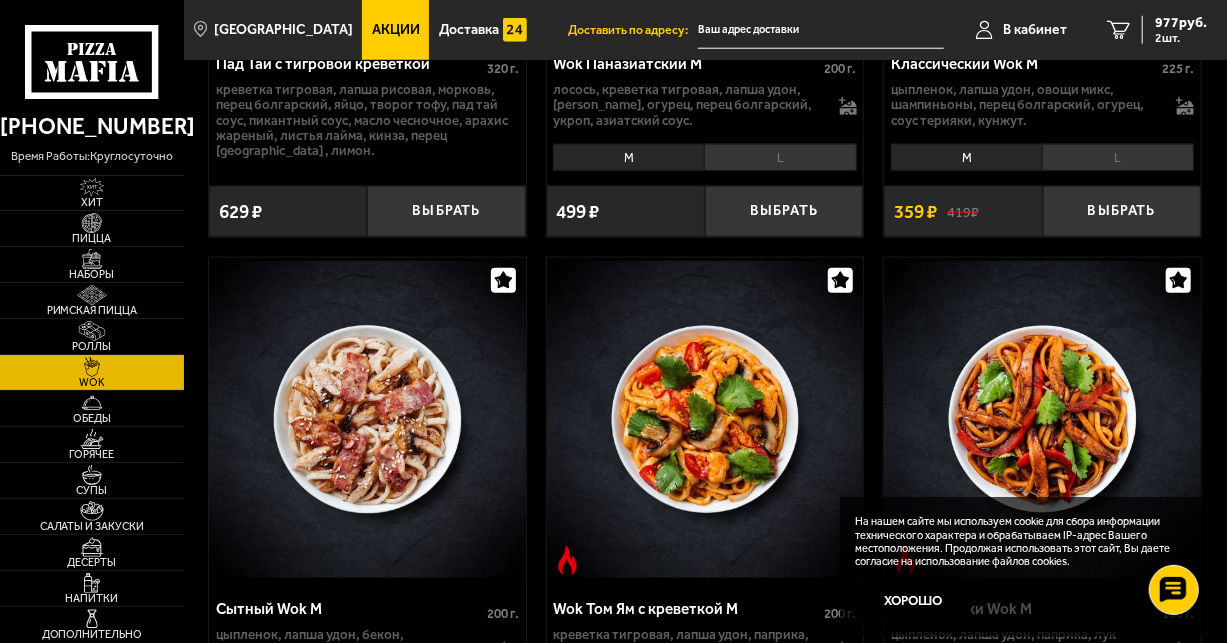 scroll, scrollTop: 1016, scrollLeft: 0, axis: vertical 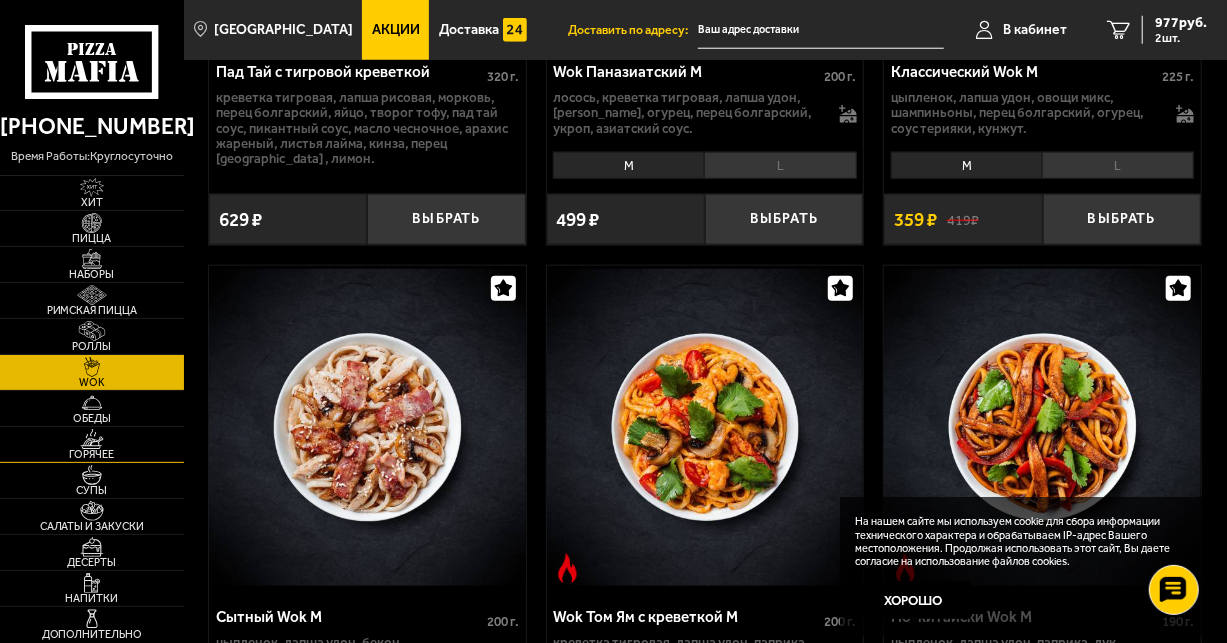 click at bounding box center [91, 439] 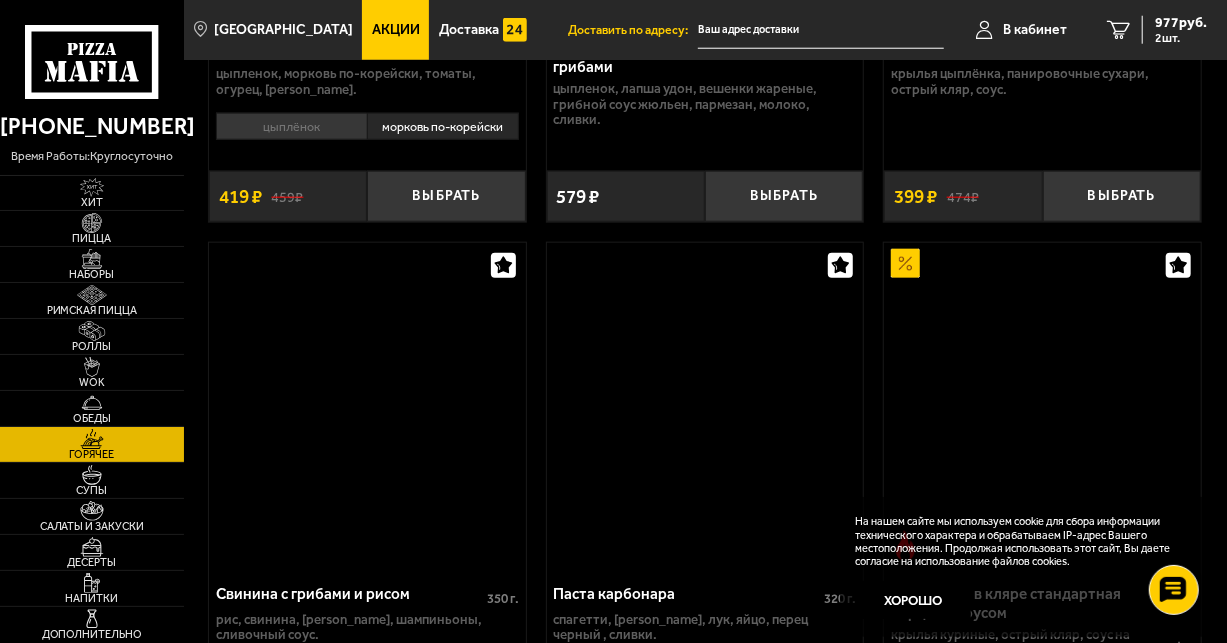 scroll, scrollTop: 0, scrollLeft: 0, axis: both 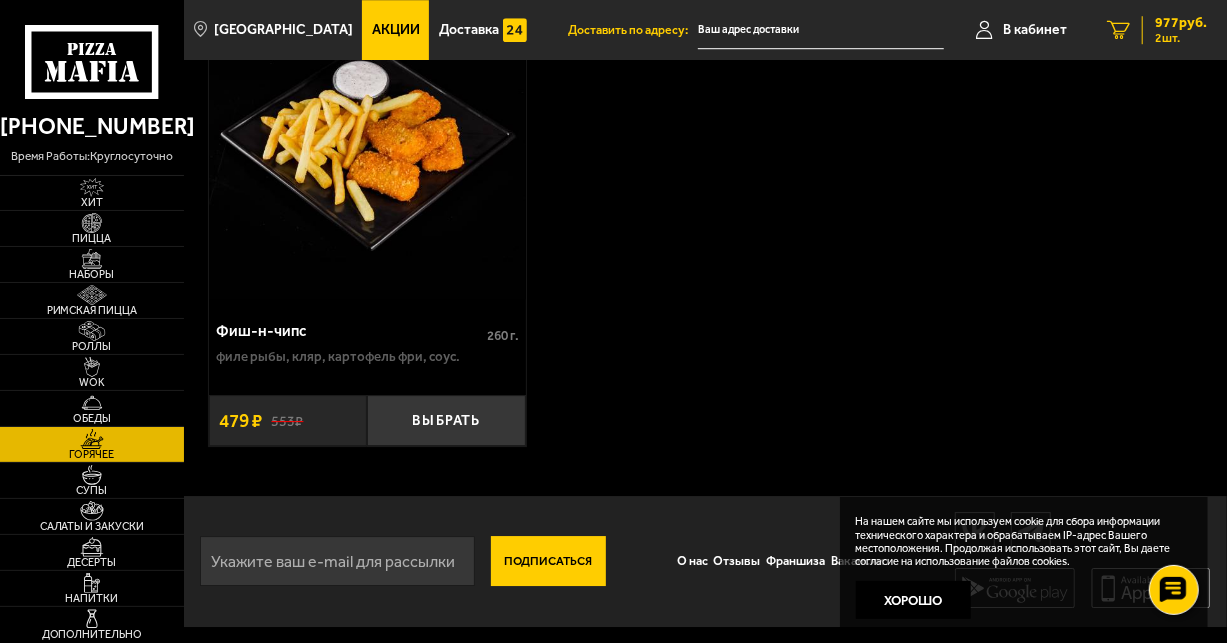 click on "977  руб." at bounding box center [1181, 23] 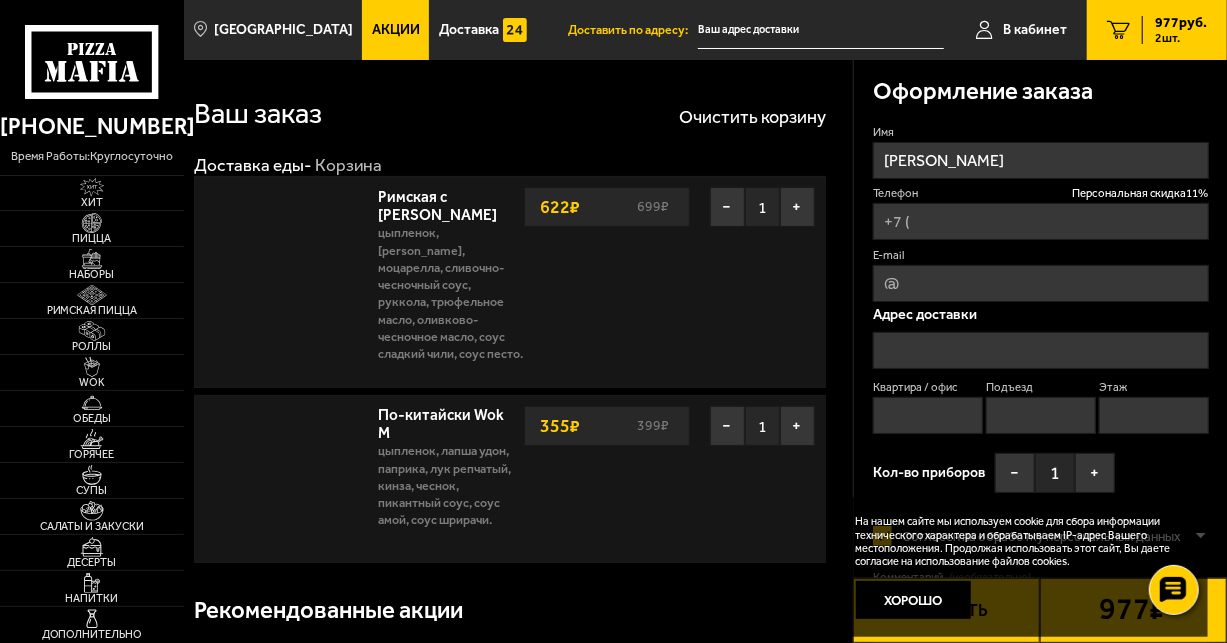type on "+7 (911) 296-20-08" 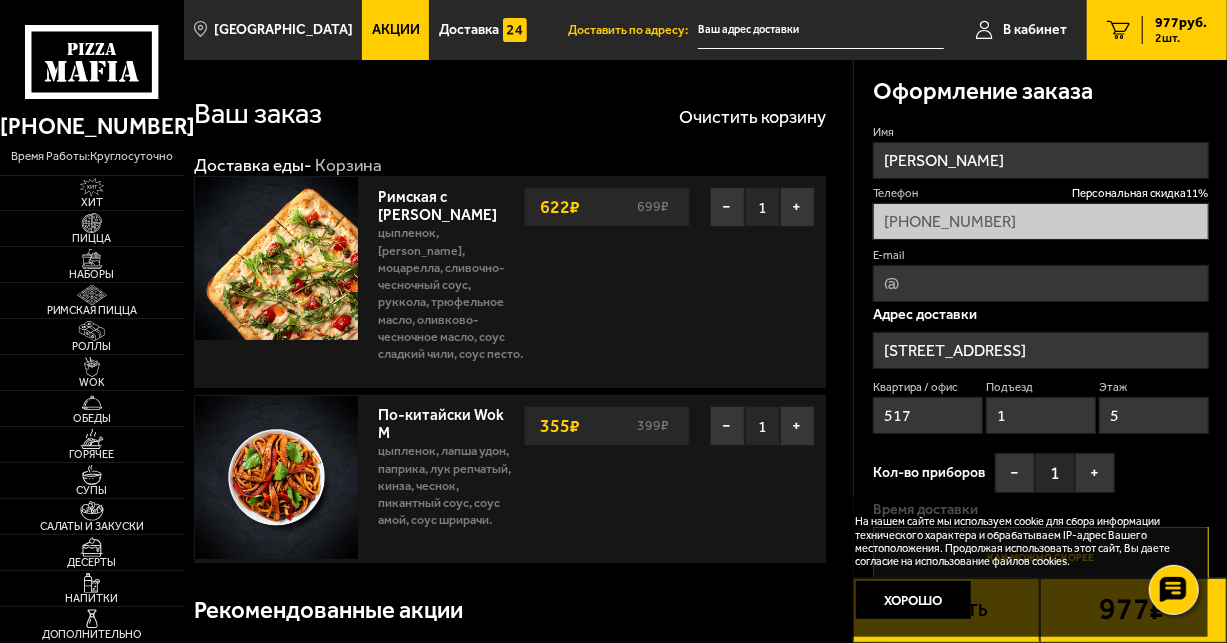 click on "Римская с томатами черри" at bounding box center (447, 203) 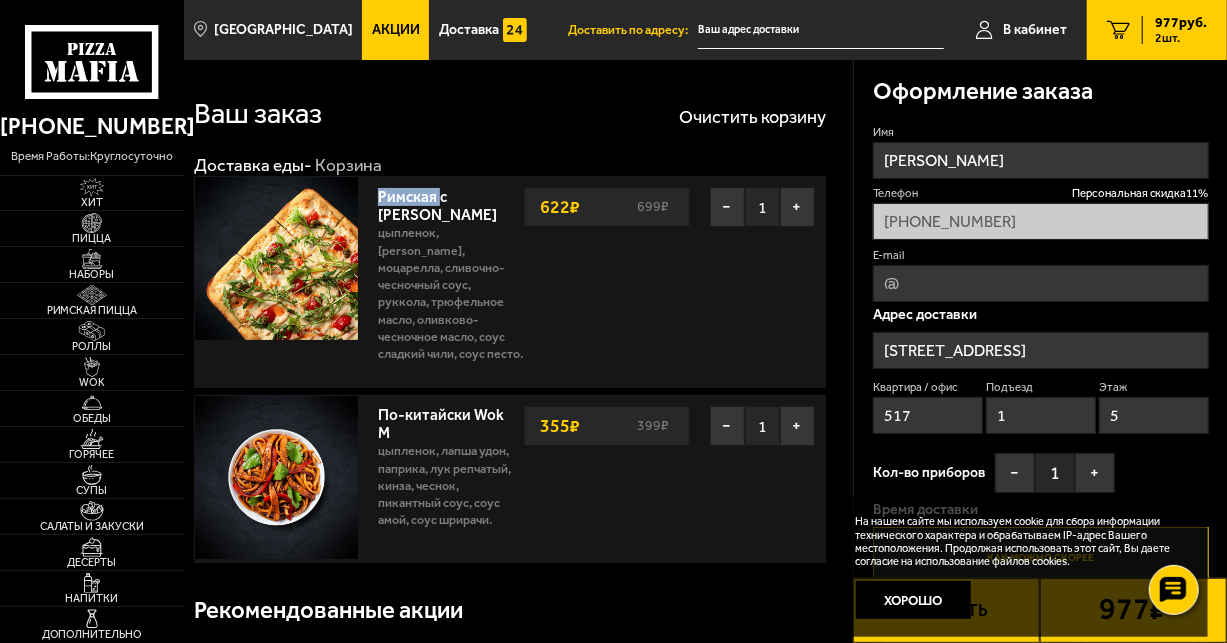 click on "Римская с томатами черри" at bounding box center [447, 203] 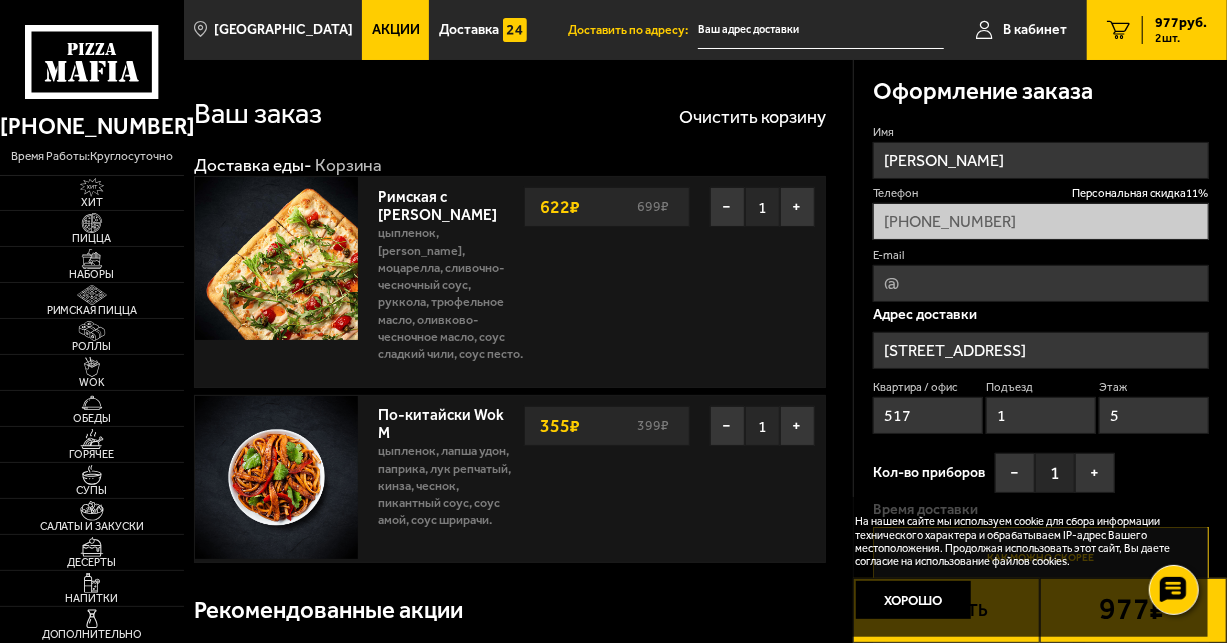 drag, startPoint x: 658, startPoint y: 328, endPoint x: 415, endPoint y: 294, distance: 245.36707 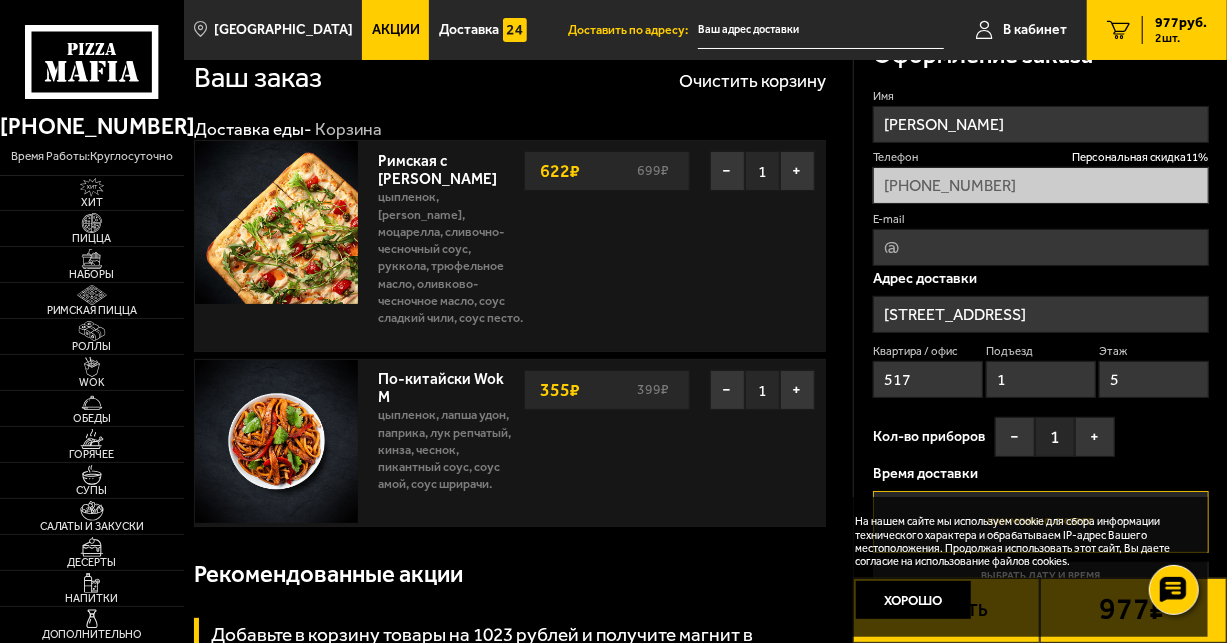 scroll, scrollTop: 117, scrollLeft: 0, axis: vertical 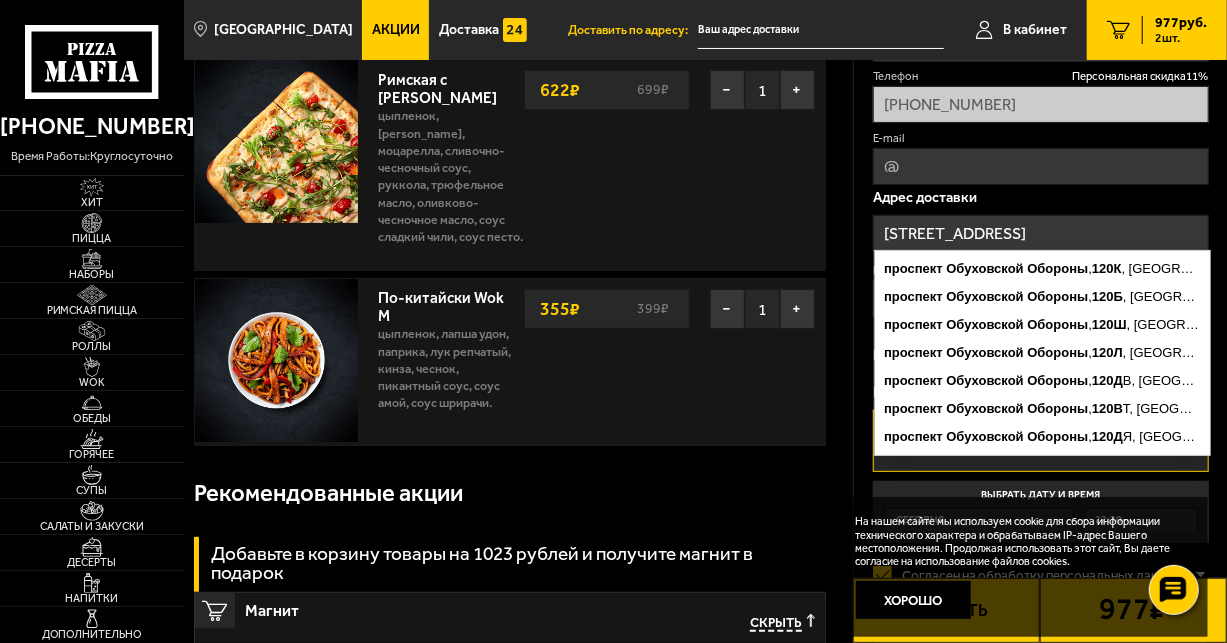 click on "проспект Обуховской Обороны, 120К" at bounding box center (1041, 233) 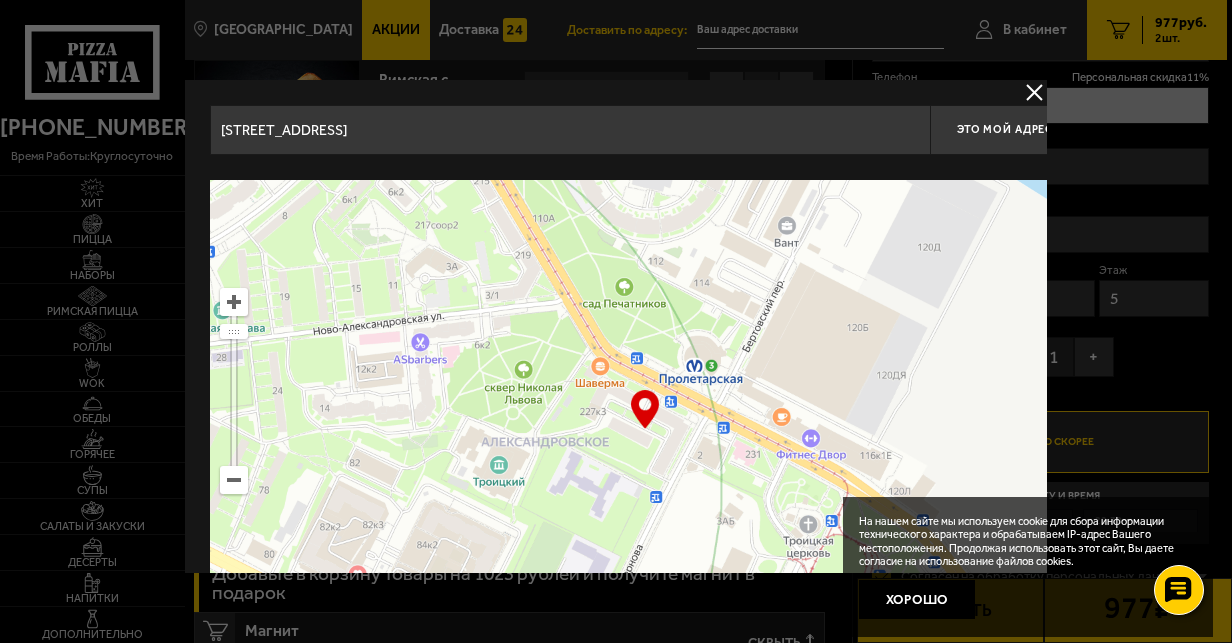 drag, startPoint x: 606, startPoint y: 394, endPoint x: 719, endPoint y: 175, distance: 246.43457 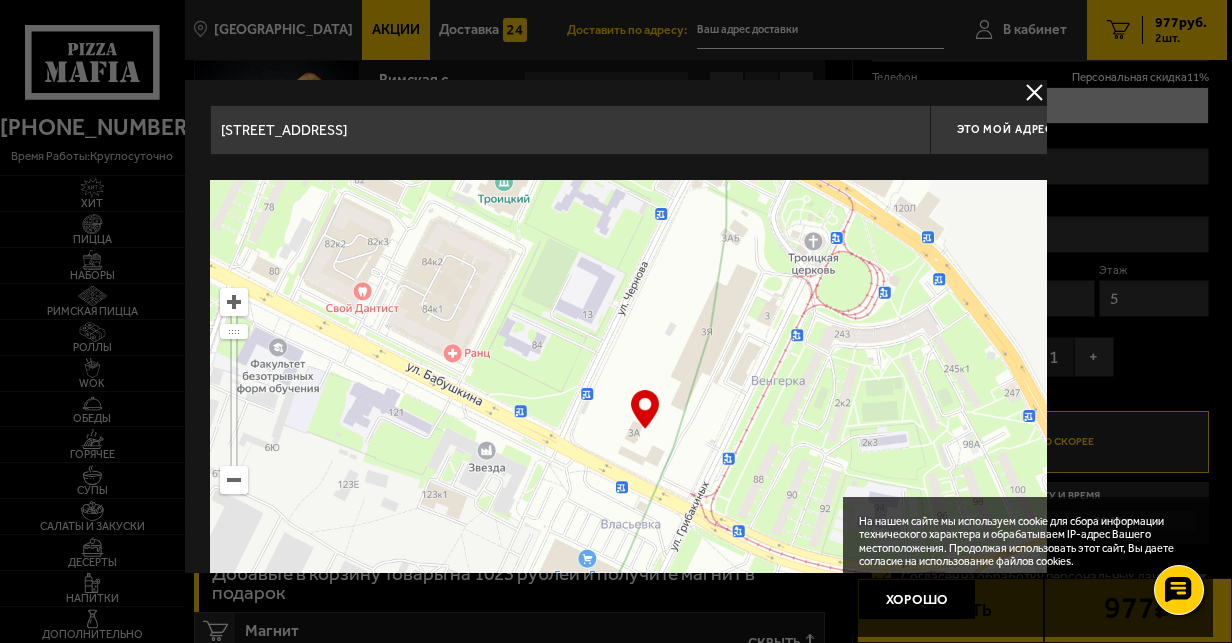 type on "улица Грибакиных, 3А" 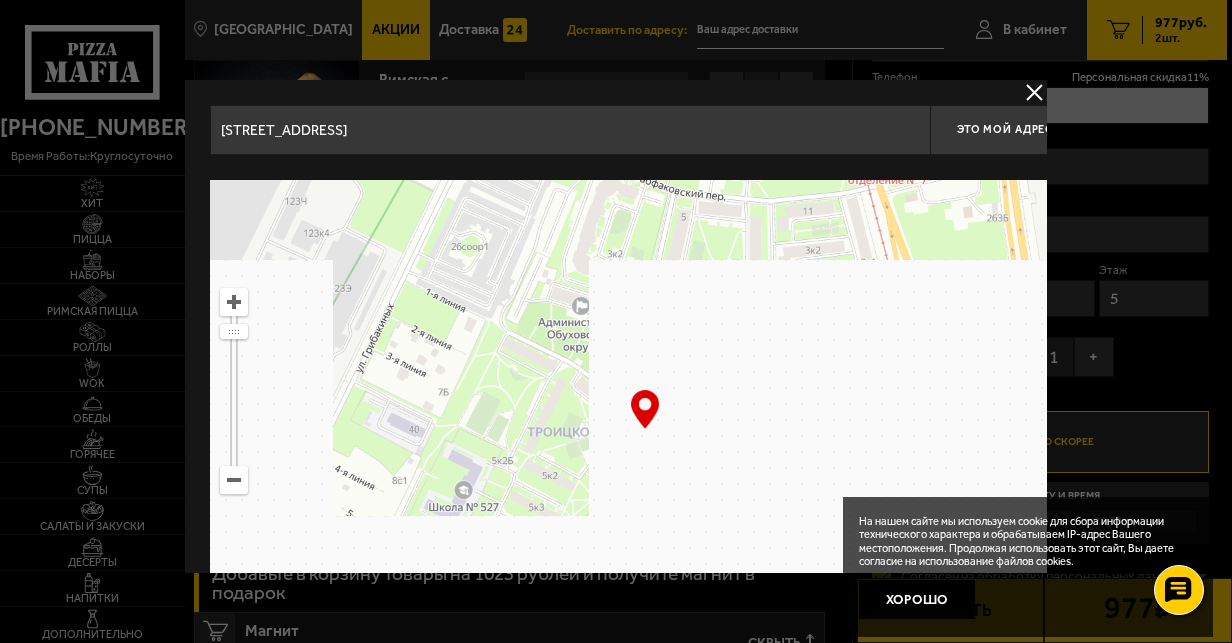 type on "2-й Рабфаковский переулок, 7к1" 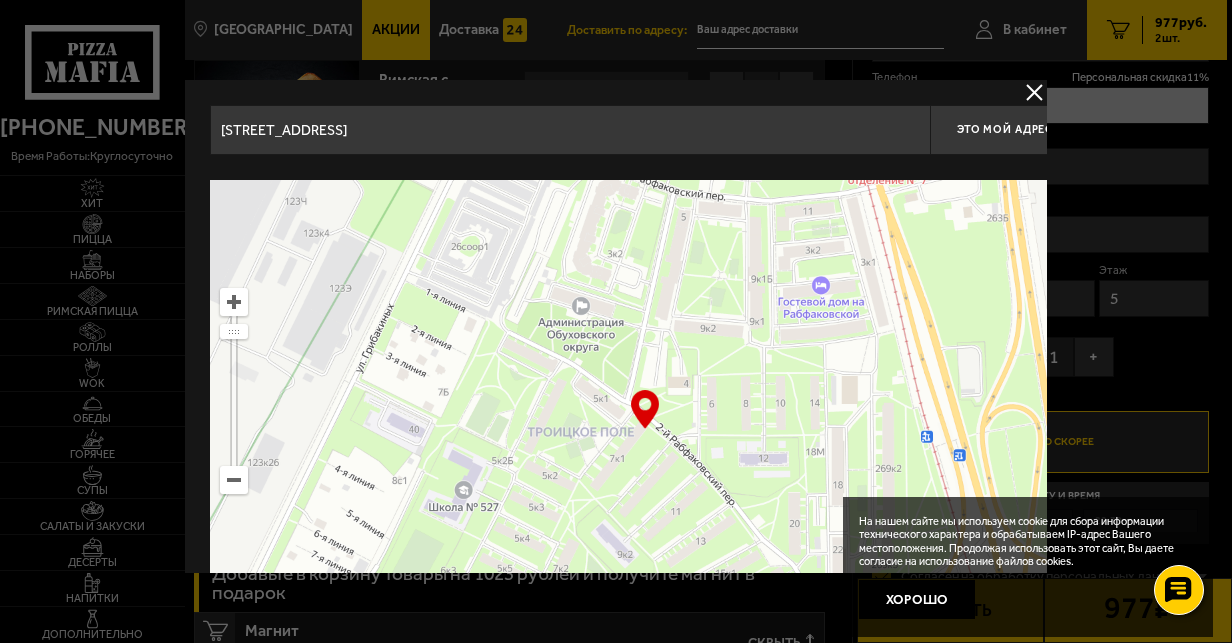 type on "2-й Рабфаковский переулок, 7к1" 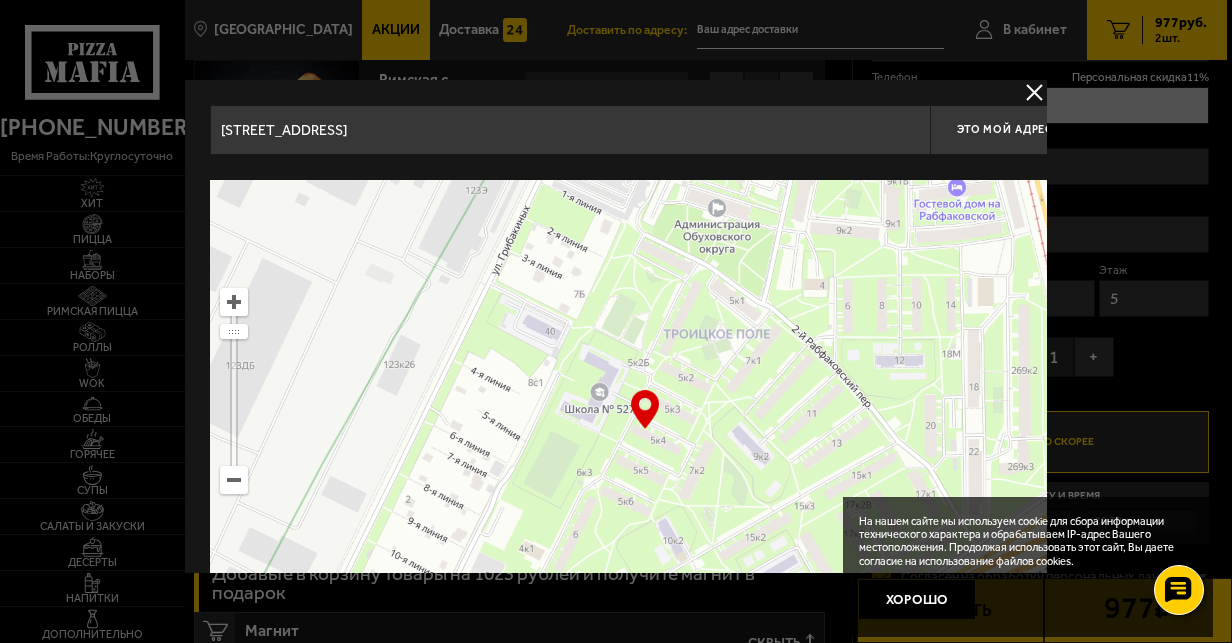 drag, startPoint x: 724, startPoint y: 328, endPoint x: 900, endPoint y: 6, distance: 366.96048 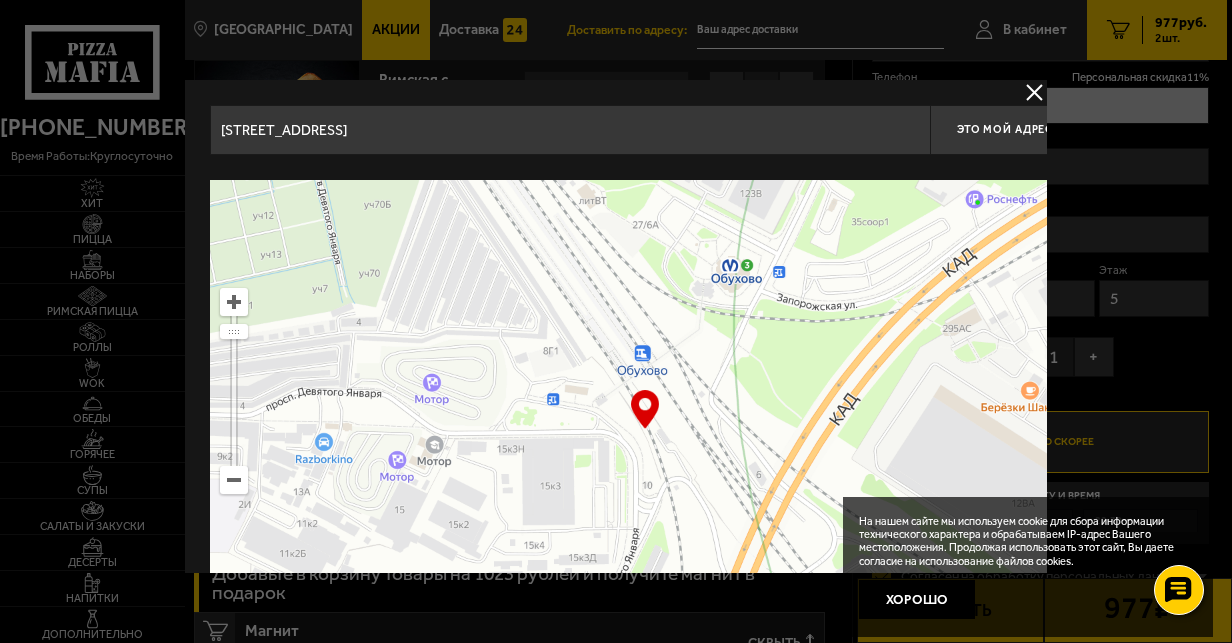 drag, startPoint x: 799, startPoint y: 388, endPoint x: 1157, endPoint y: 224, distance: 393.77658 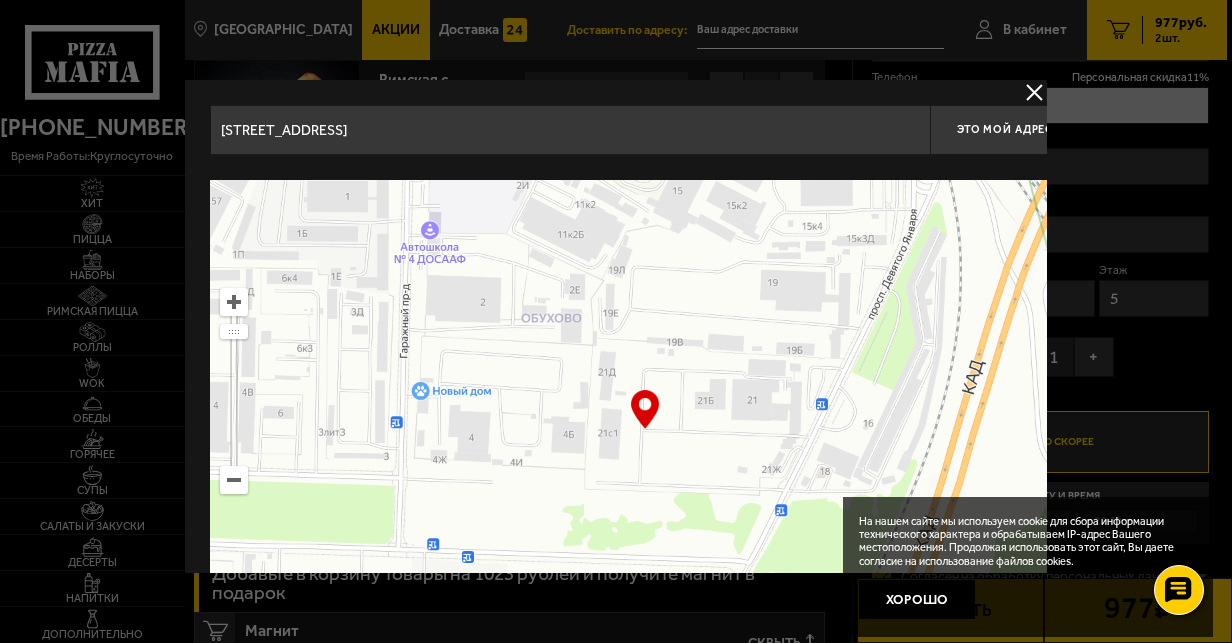 drag, startPoint x: 734, startPoint y: 399, endPoint x: 1231, endPoint y: 216, distance: 529.6206 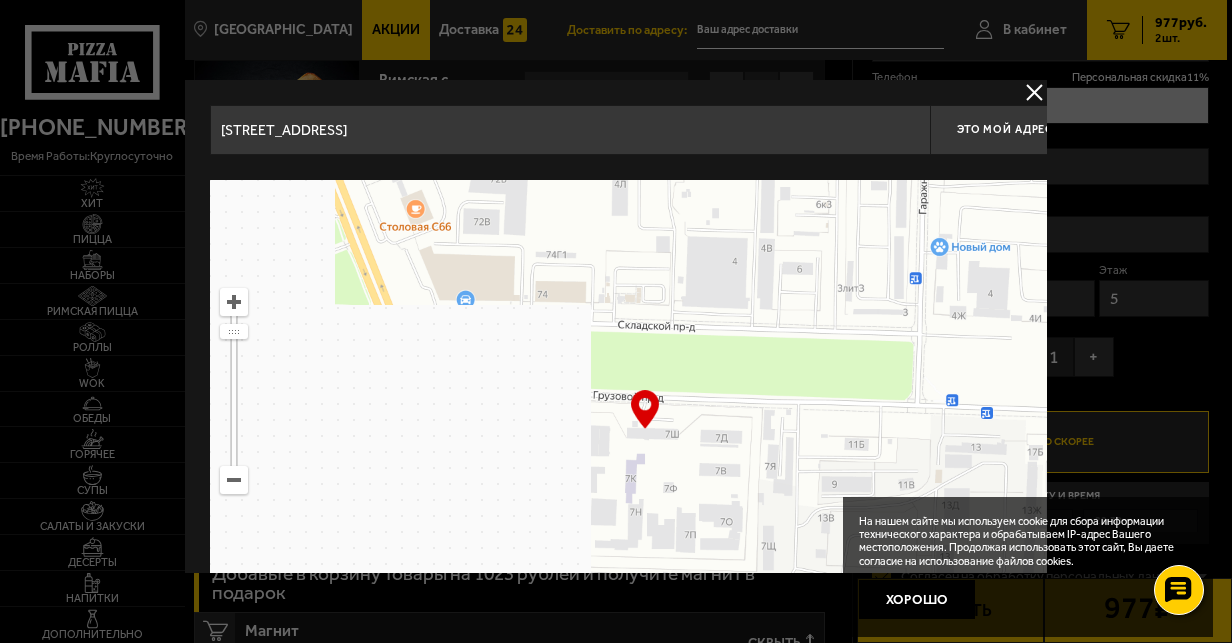 type on "Грузовой проезд, 7Ш" 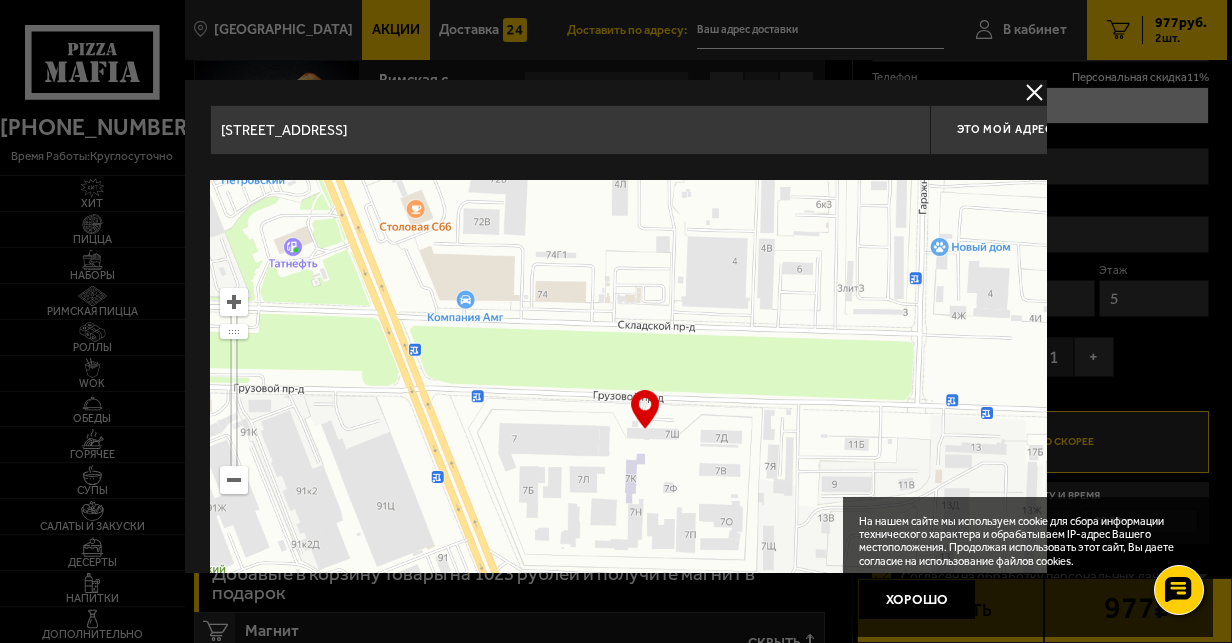type on "Грузовой проезд, 7Ш" 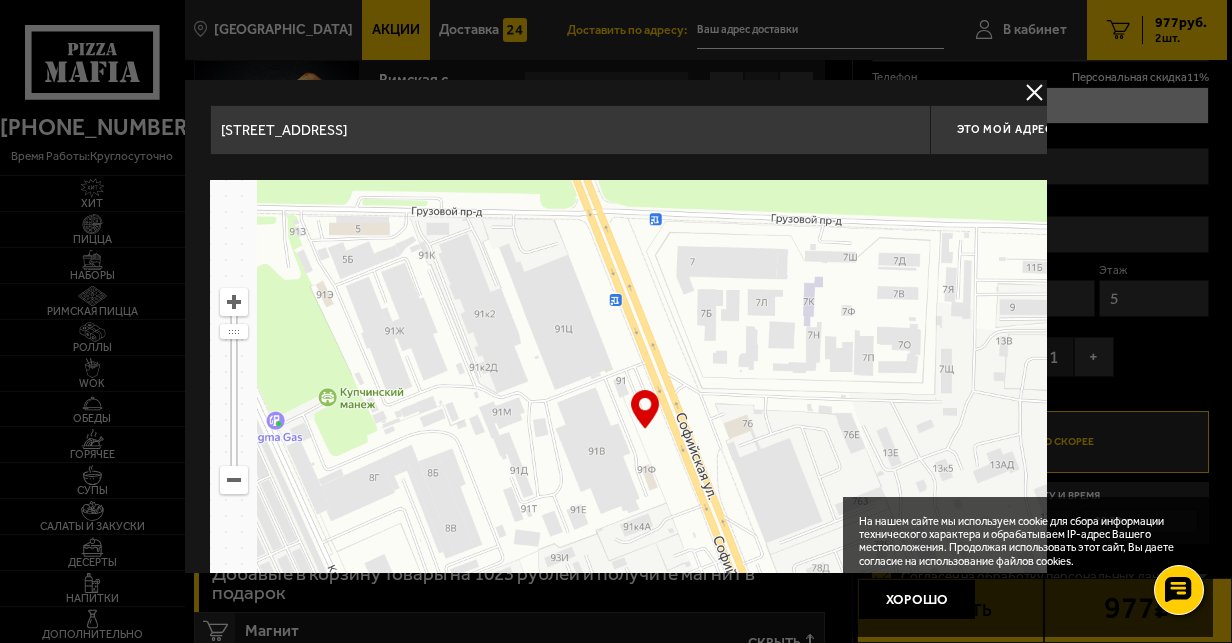 drag, startPoint x: 760, startPoint y: 388, endPoint x: 1012, endPoint y: 94, distance: 387.22086 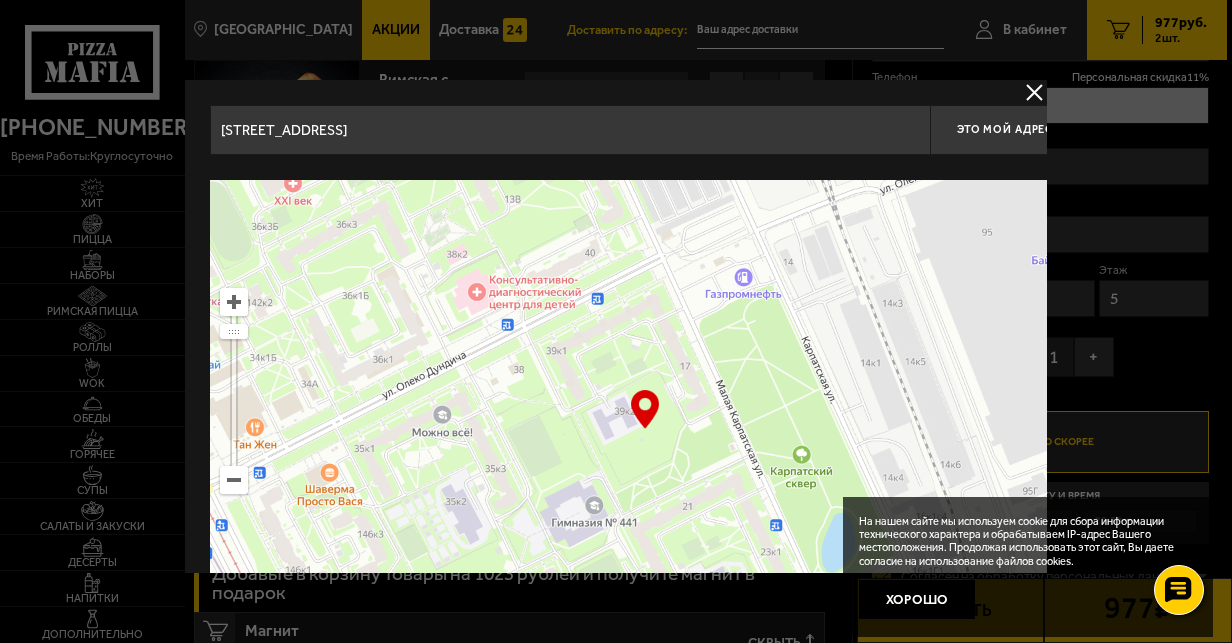 drag, startPoint x: 797, startPoint y: 340, endPoint x: 970, endPoint y: 85, distance: 308.14606 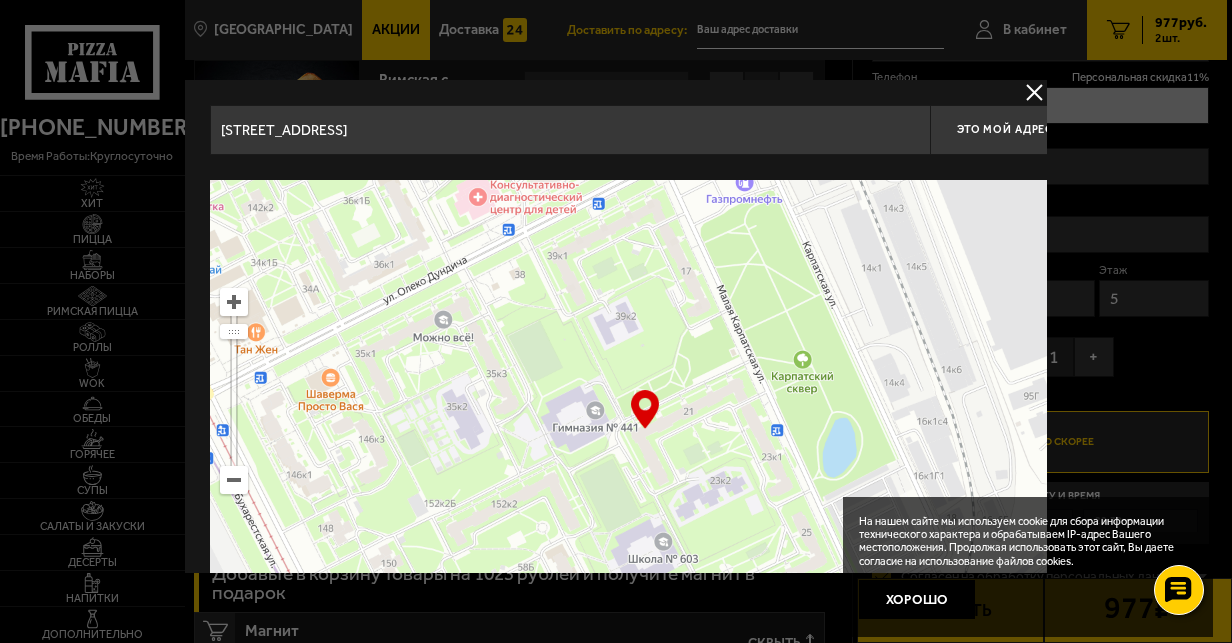 drag, startPoint x: 852, startPoint y: 338, endPoint x: 829, endPoint y: 284, distance: 58.694122 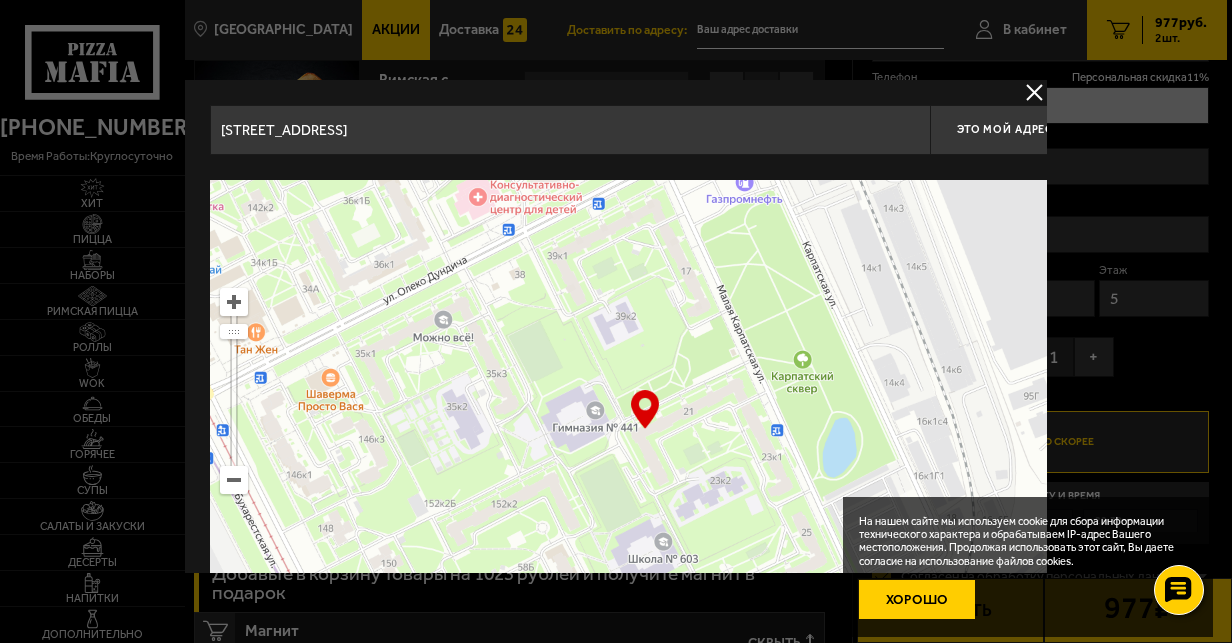 click on "Хорошо" at bounding box center (917, 599) 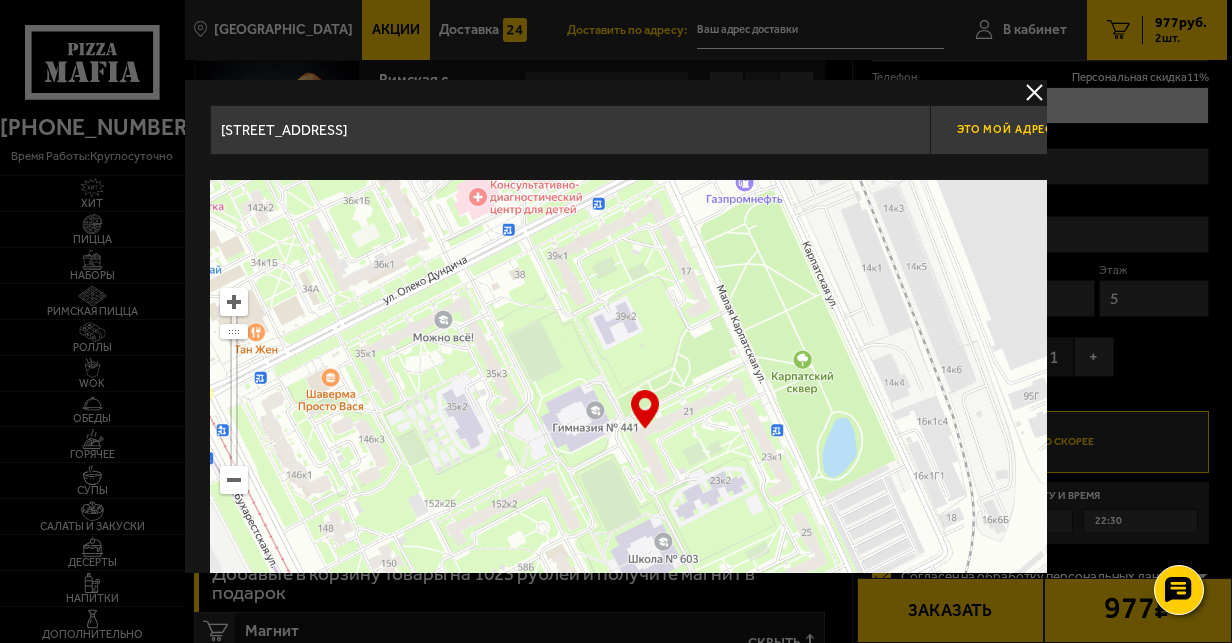 click on "Это мой адрес" at bounding box center (1005, 129) 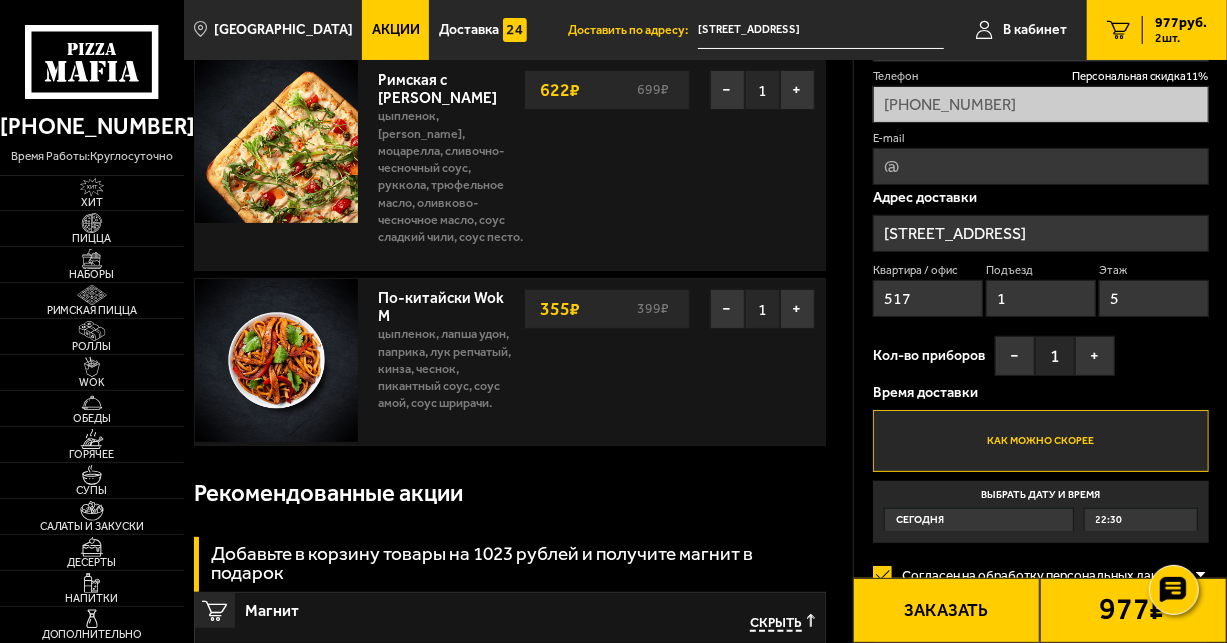 click on "517" at bounding box center (928, 298) 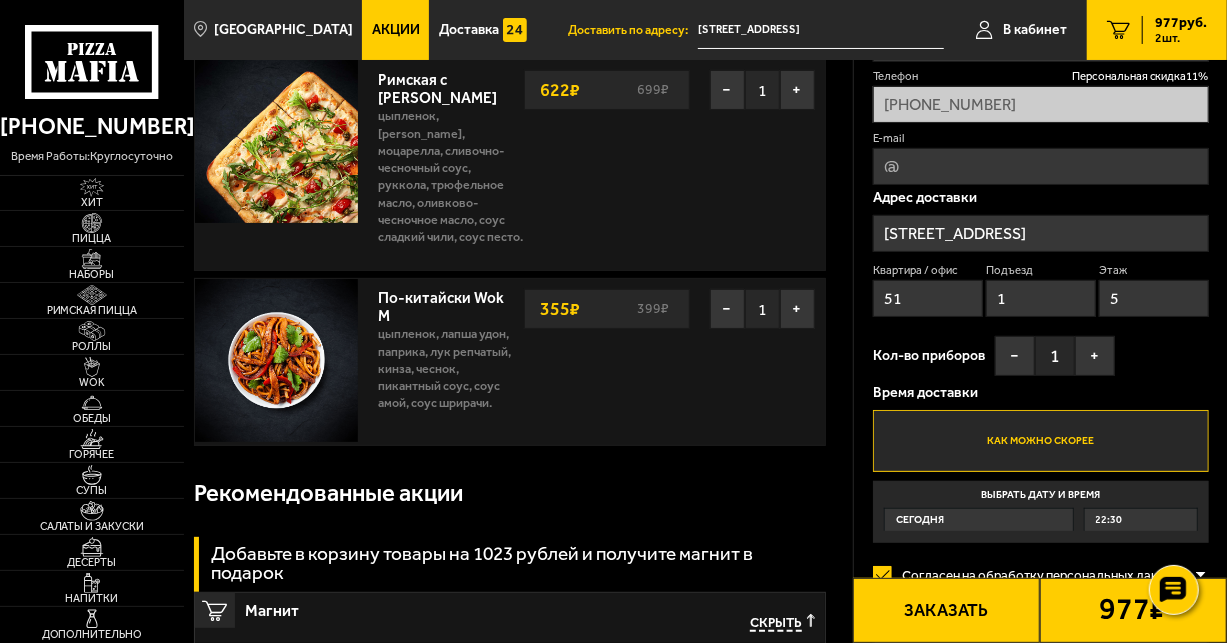 type on "5" 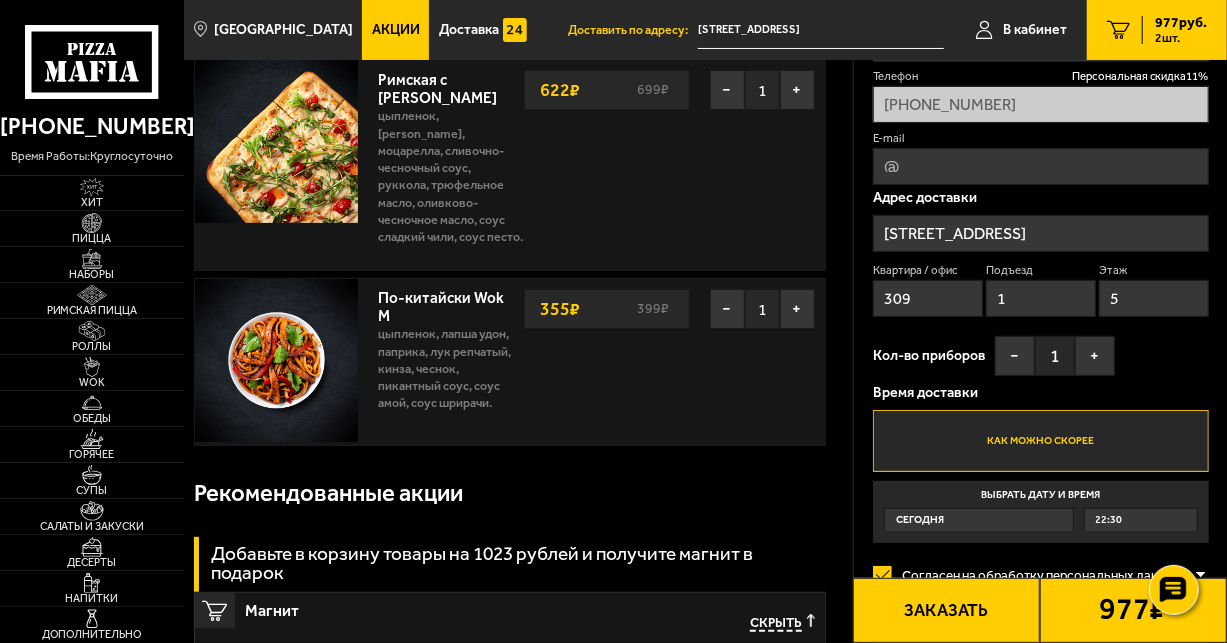 type on "309" 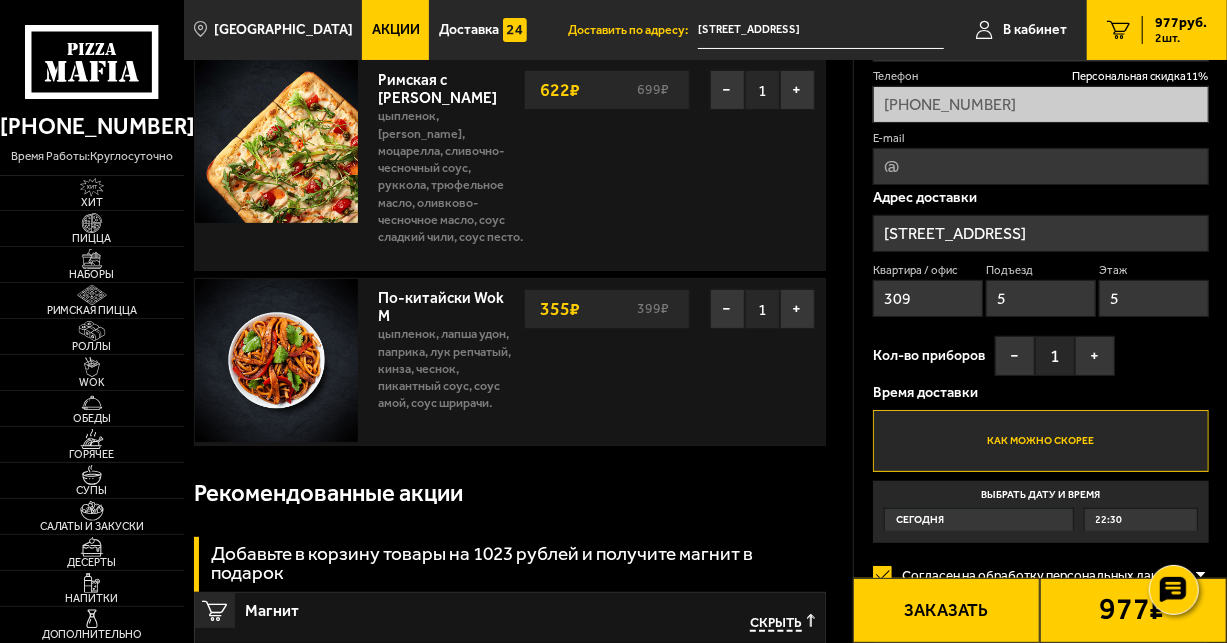 type on "5" 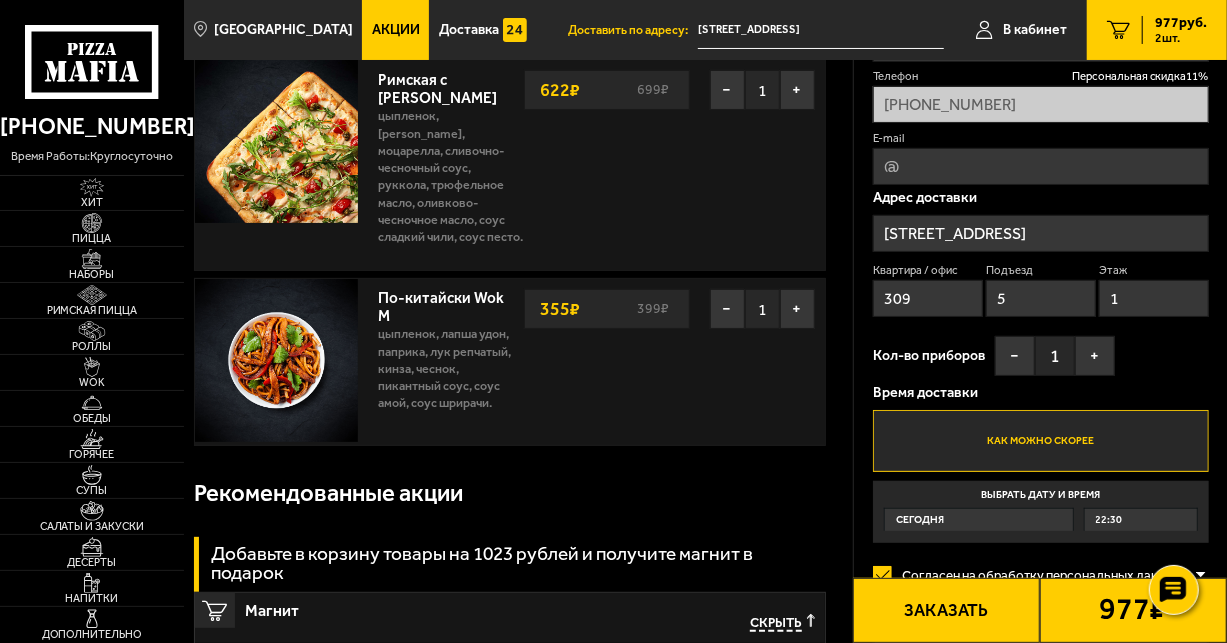type on "1" 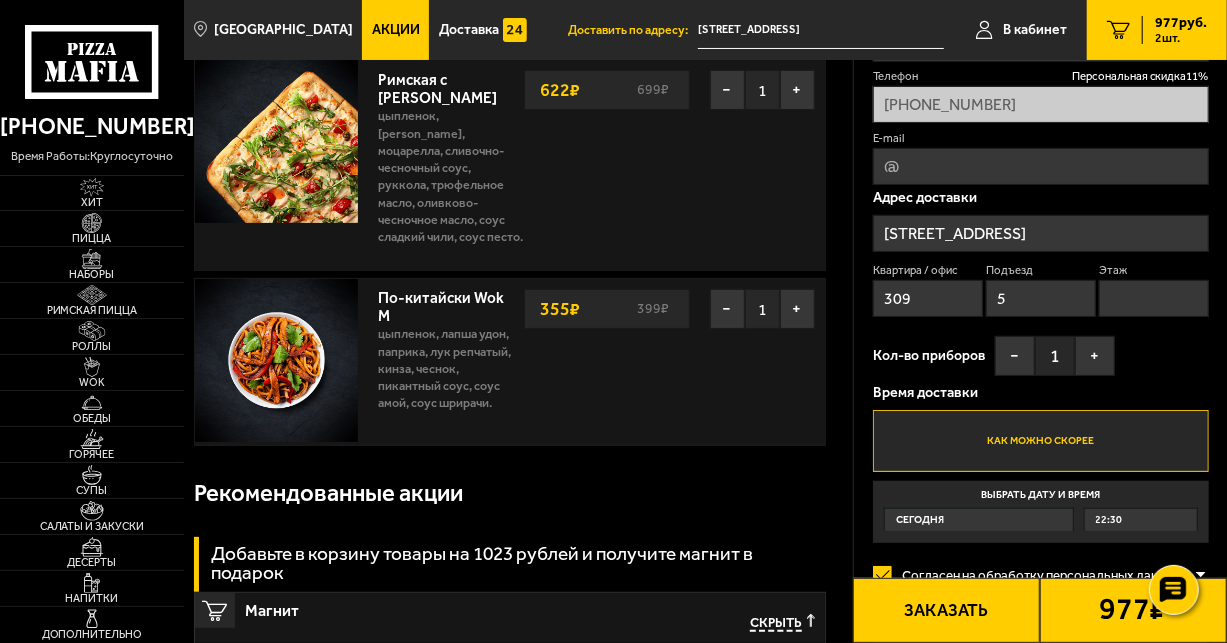 type on "0" 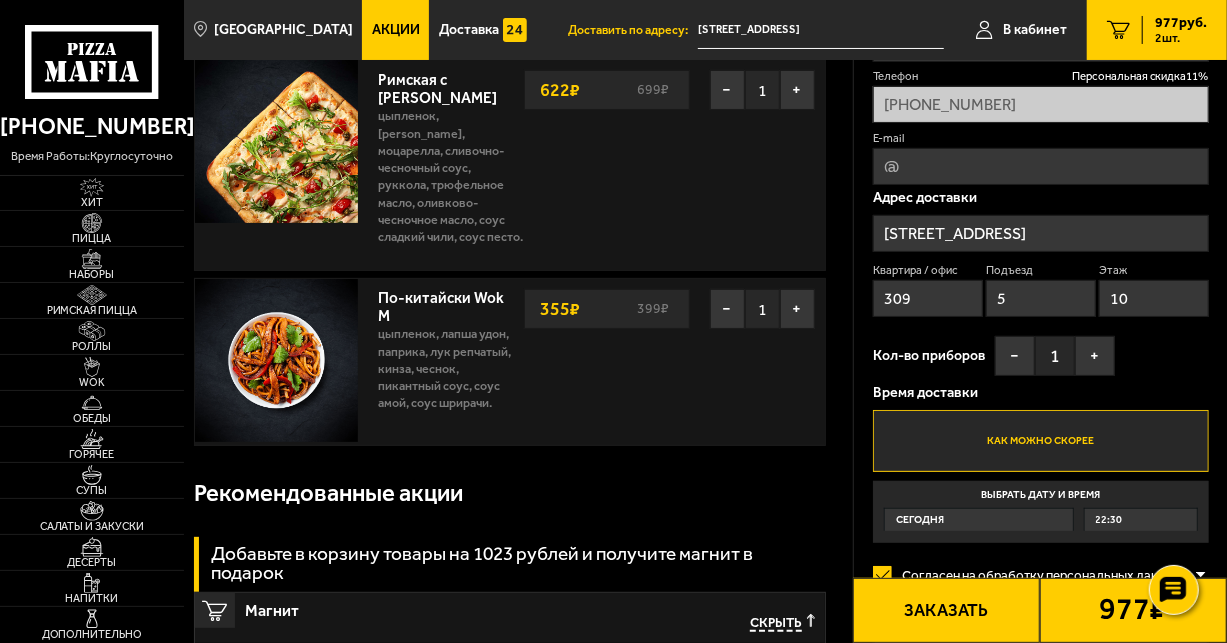 type on "10" 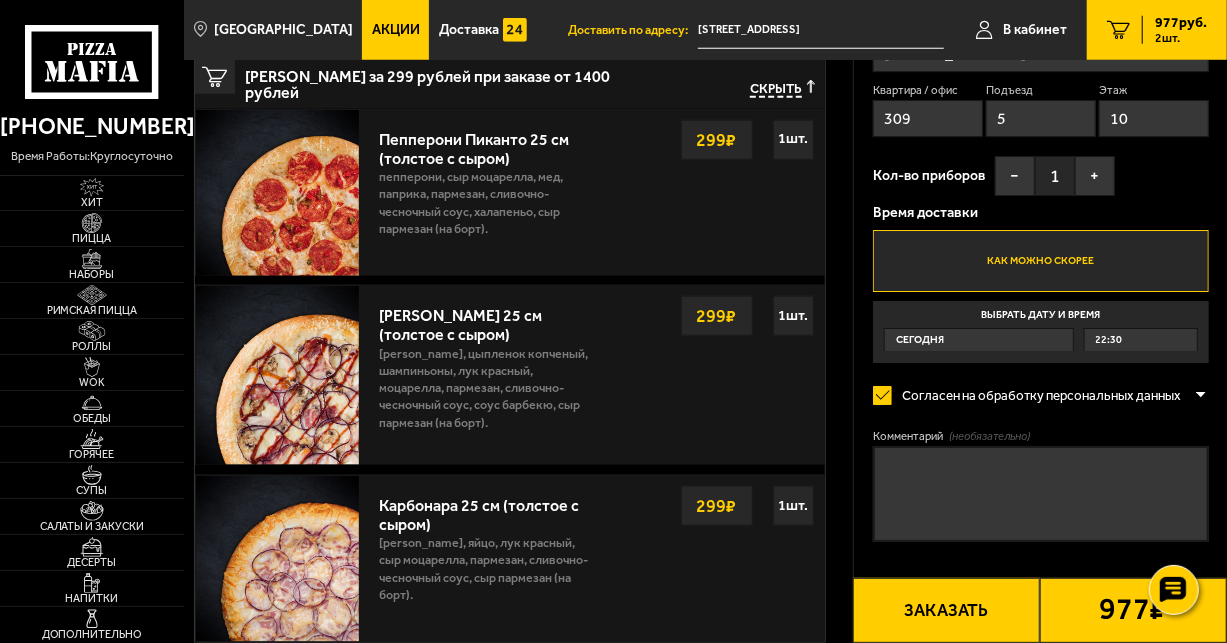 scroll, scrollTop: 933, scrollLeft: 0, axis: vertical 